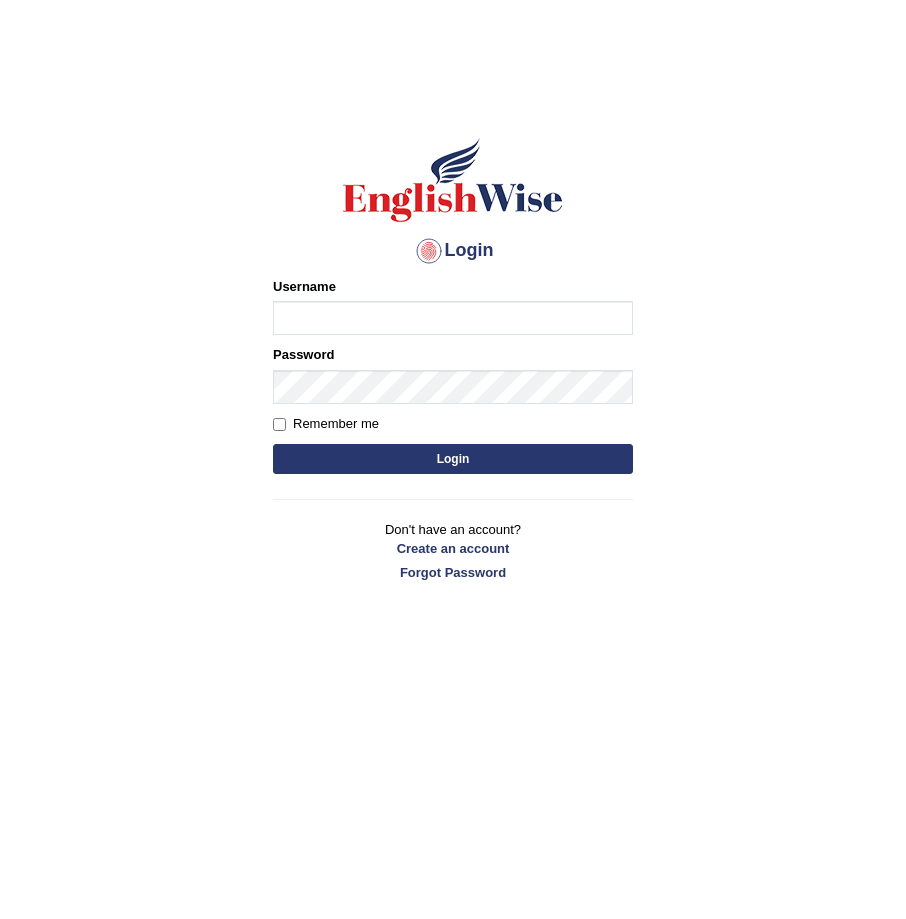 scroll, scrollTop: 0, scrollLeft: 0, axis: both 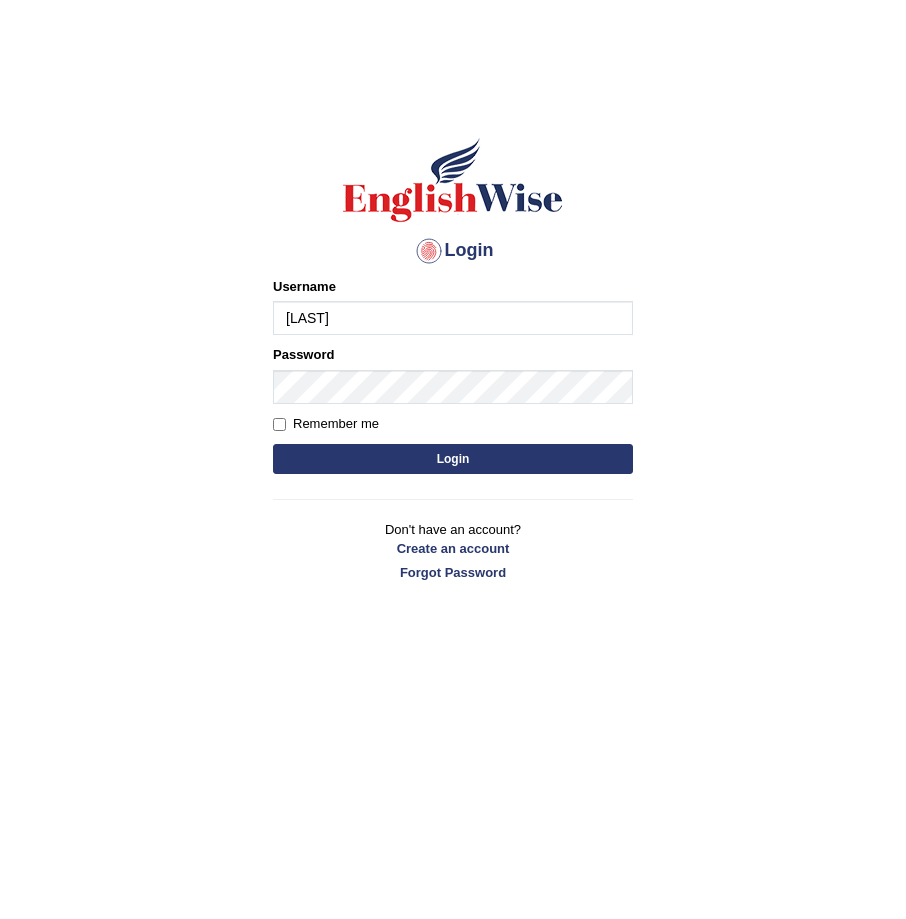 click on "Login" at bounding box center [453, 459] 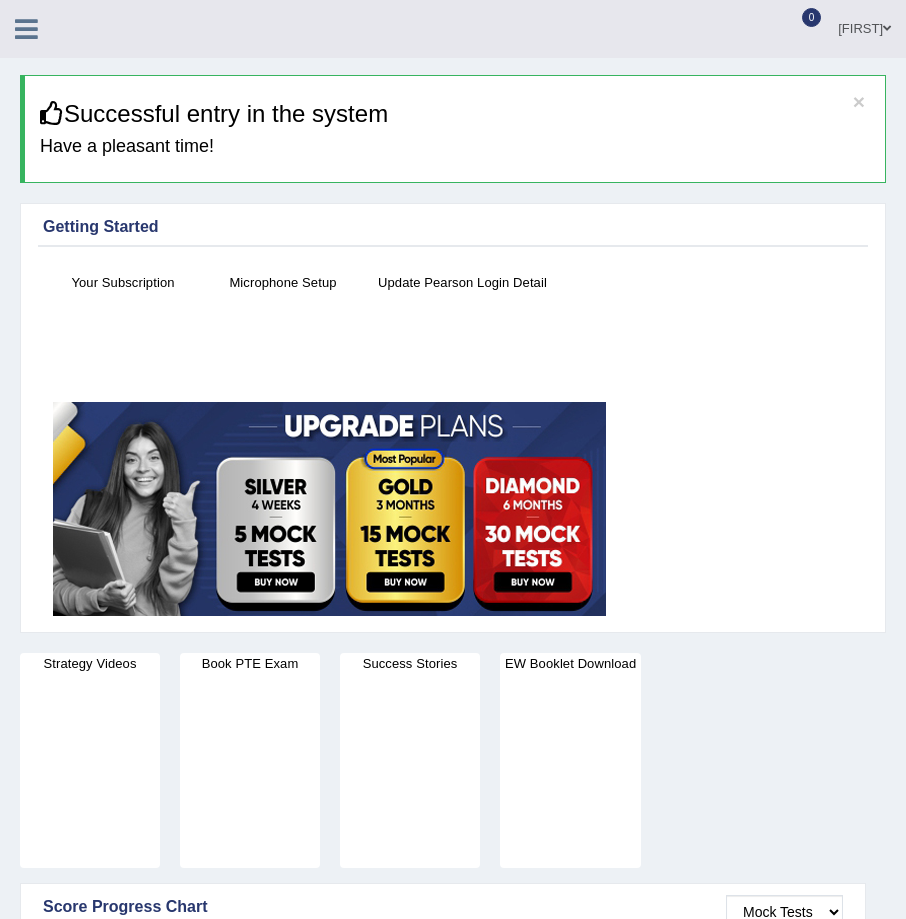scroll, scrollTop: 0, scrollLeft: 0, axis: both 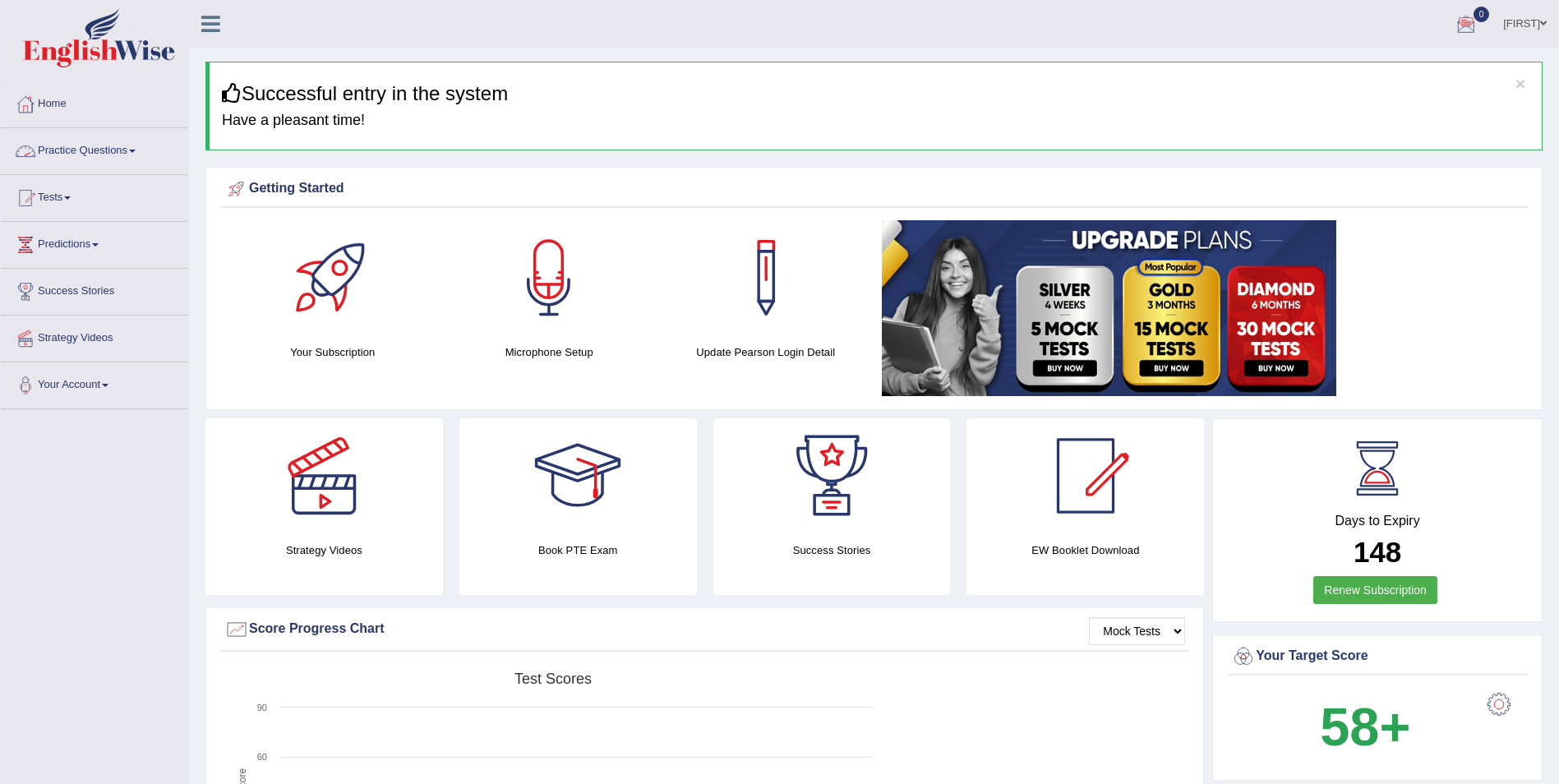 click on "Practice Questions" at bounding box center (95, 149) 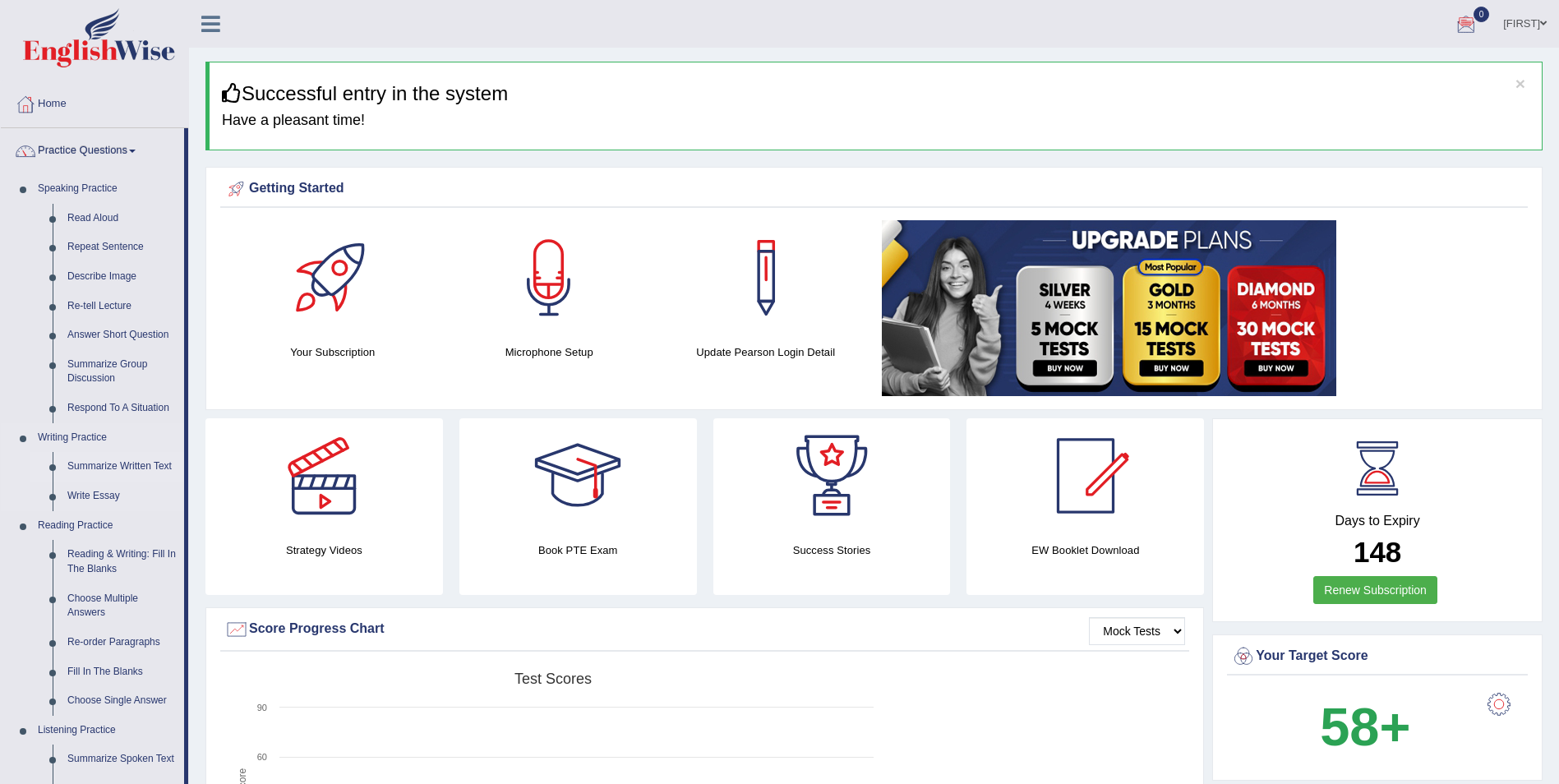 click on "Summarize Written Text" at bounding box center (122, 467) 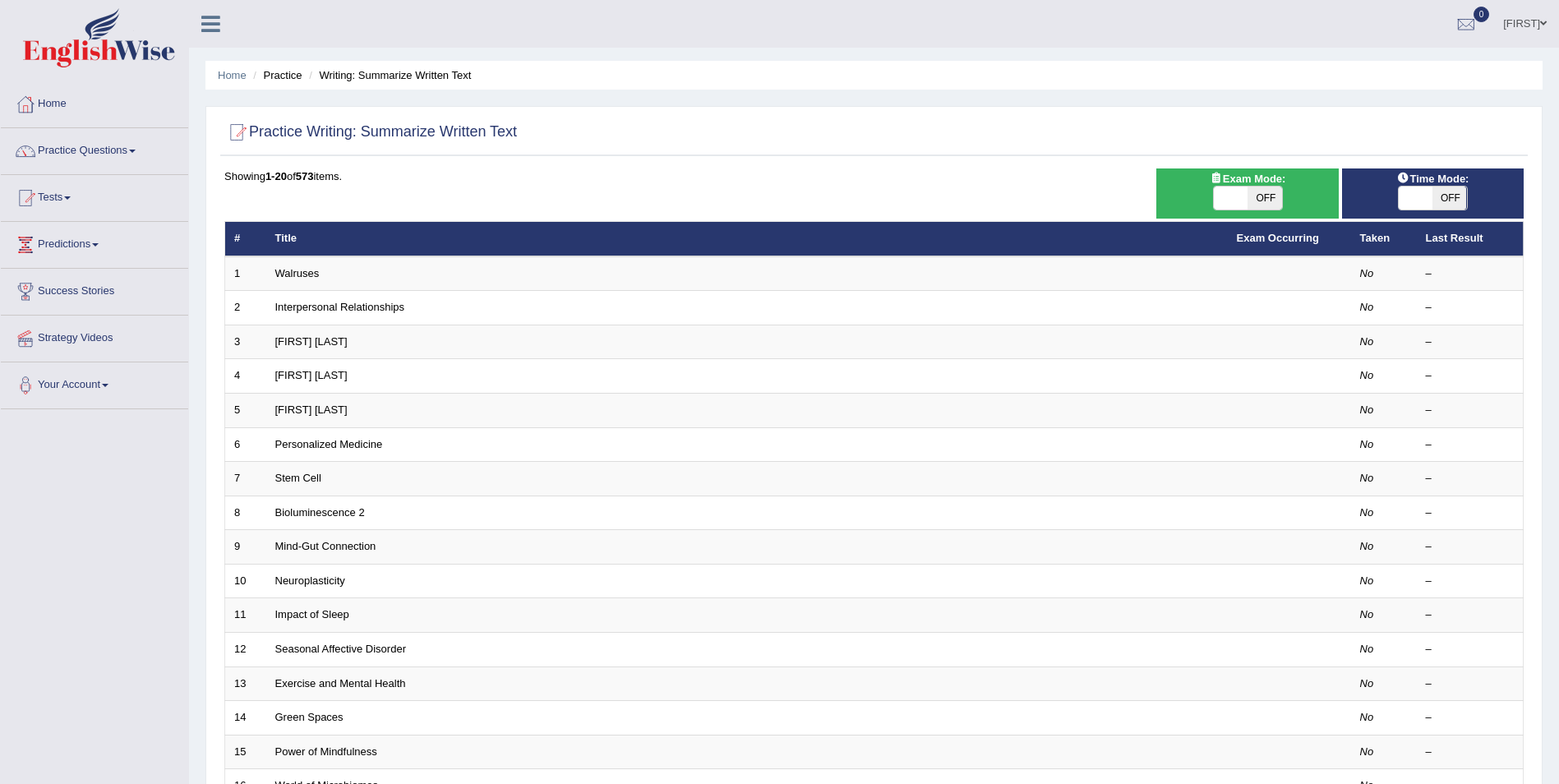 scroll, scrollTop: 0, scrollLeft: 0, axis: both 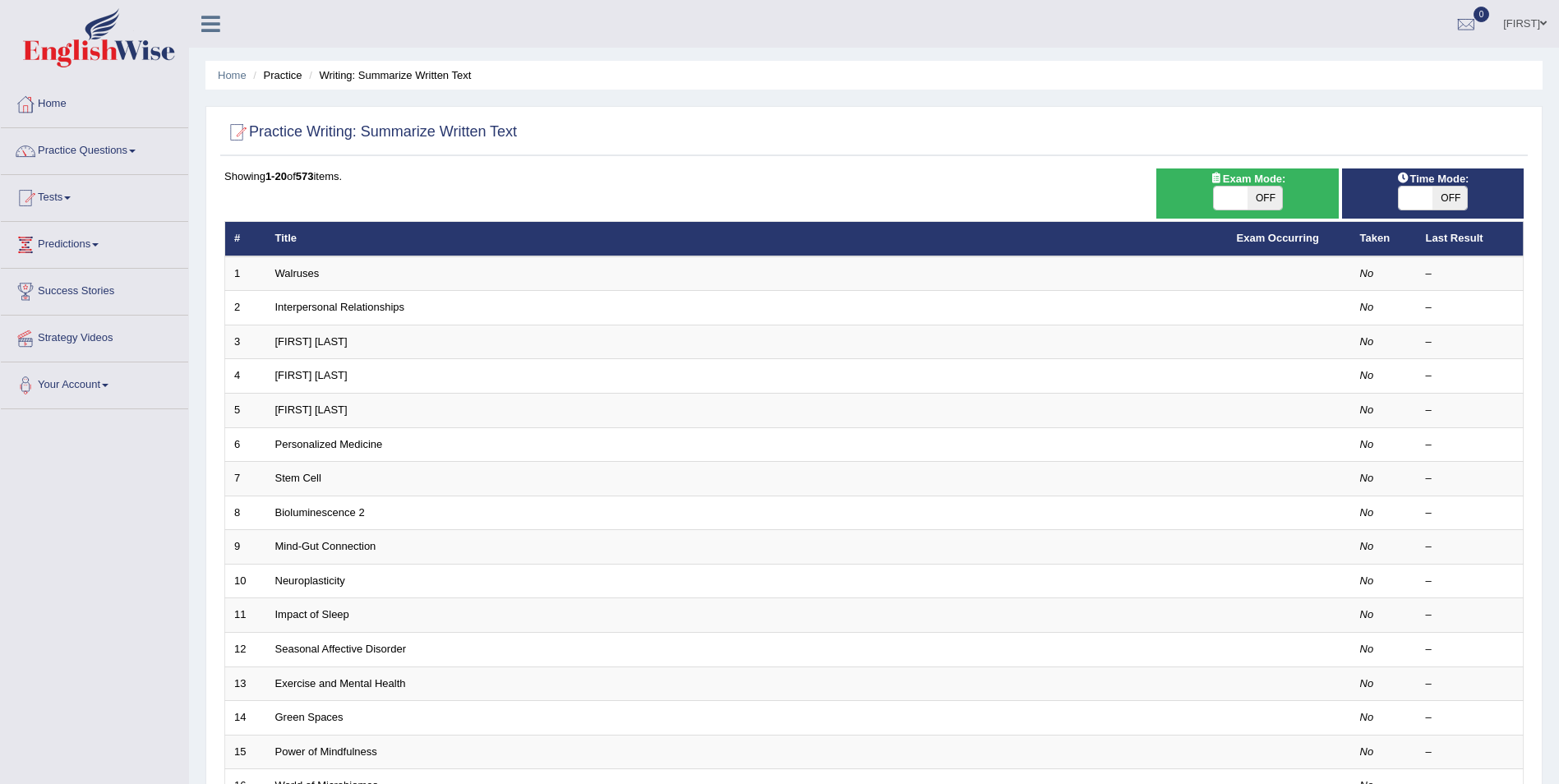 click on "Time Mode:" at bounding box center [1432, 178] 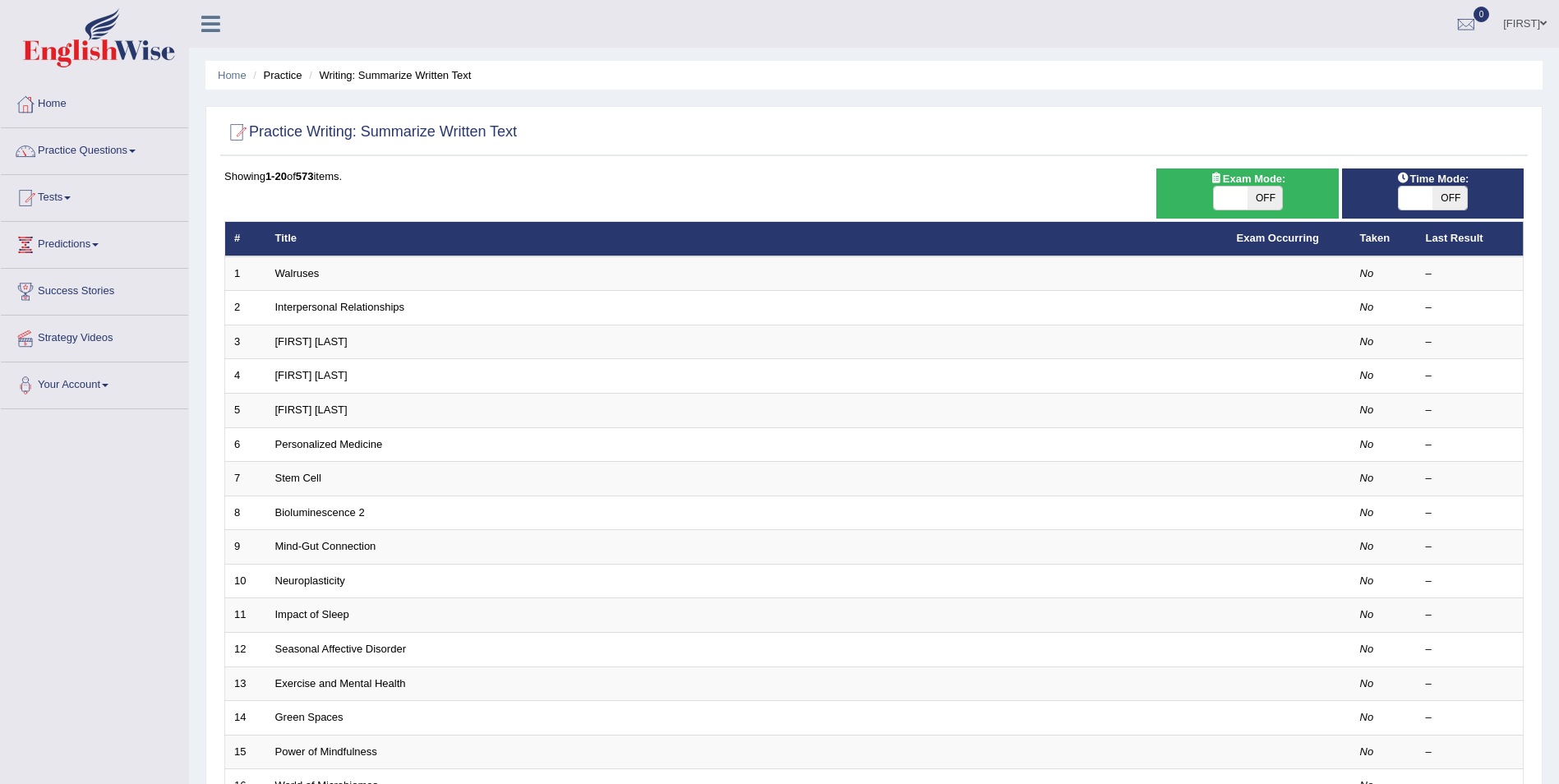 click on "Time Mode:" at bounding box center (1432, 178) 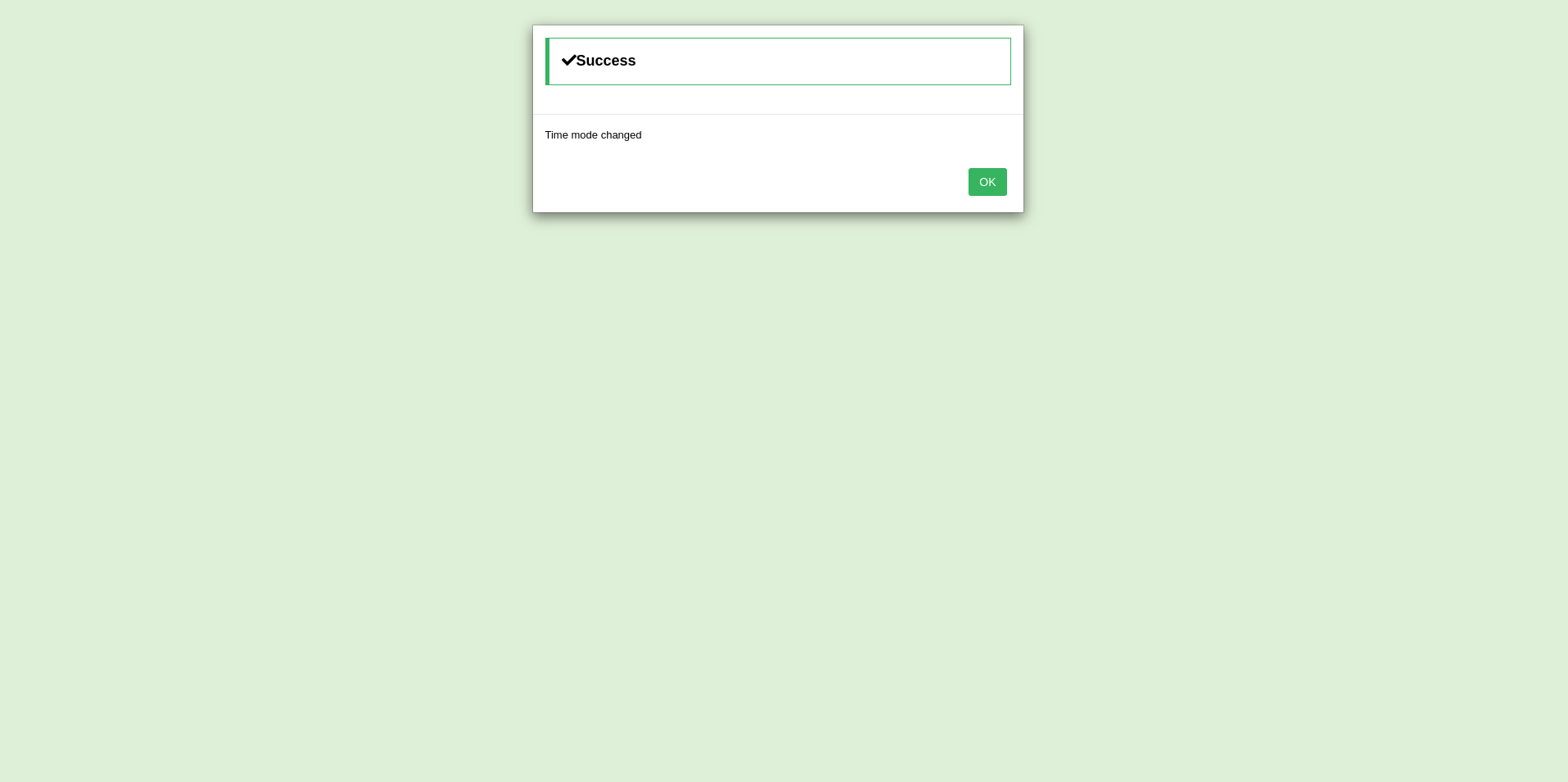 click on "OK" at bounding box center [987, 182] 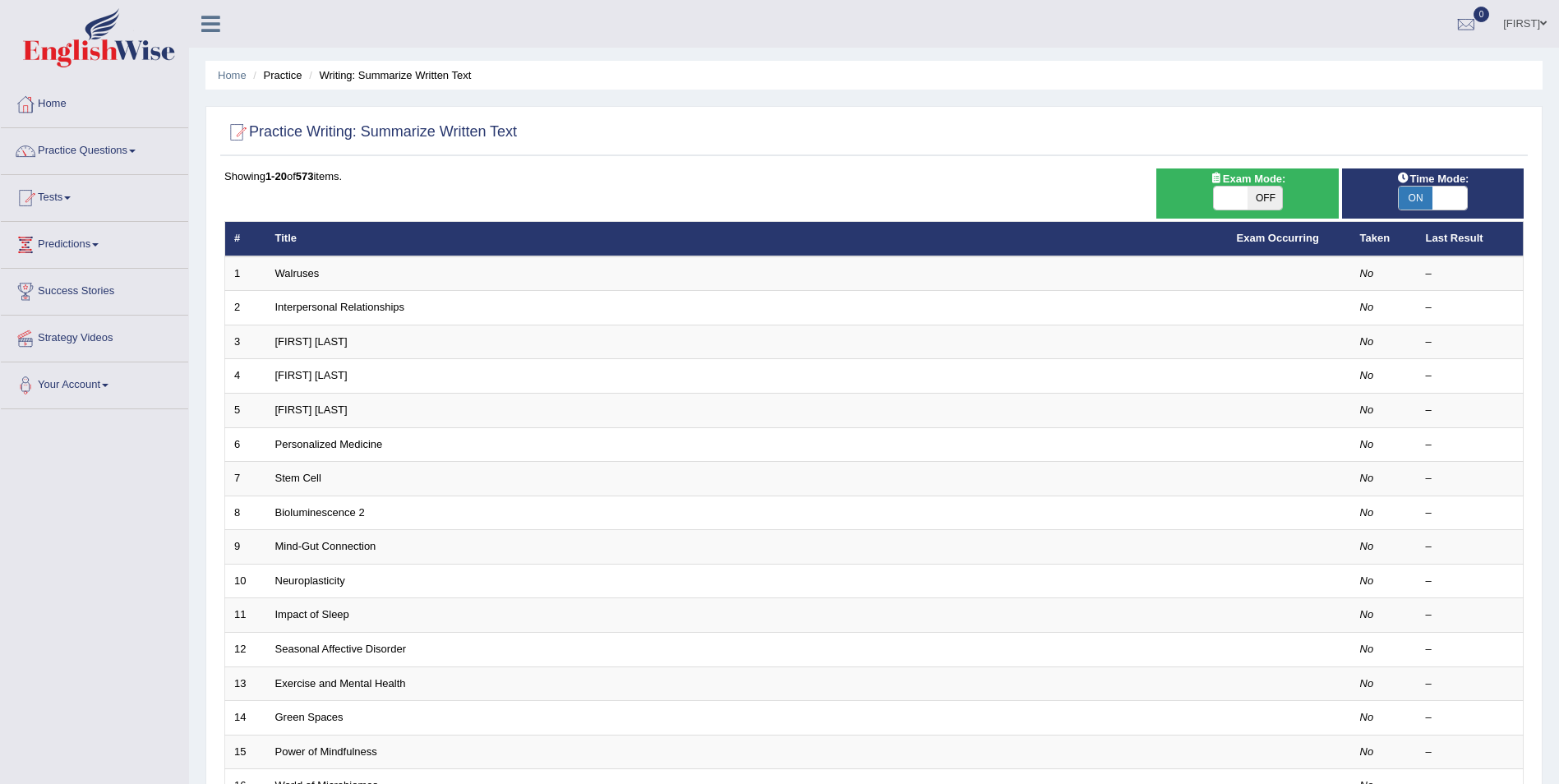 click on "OFF" at bounding box center (1265, 198) 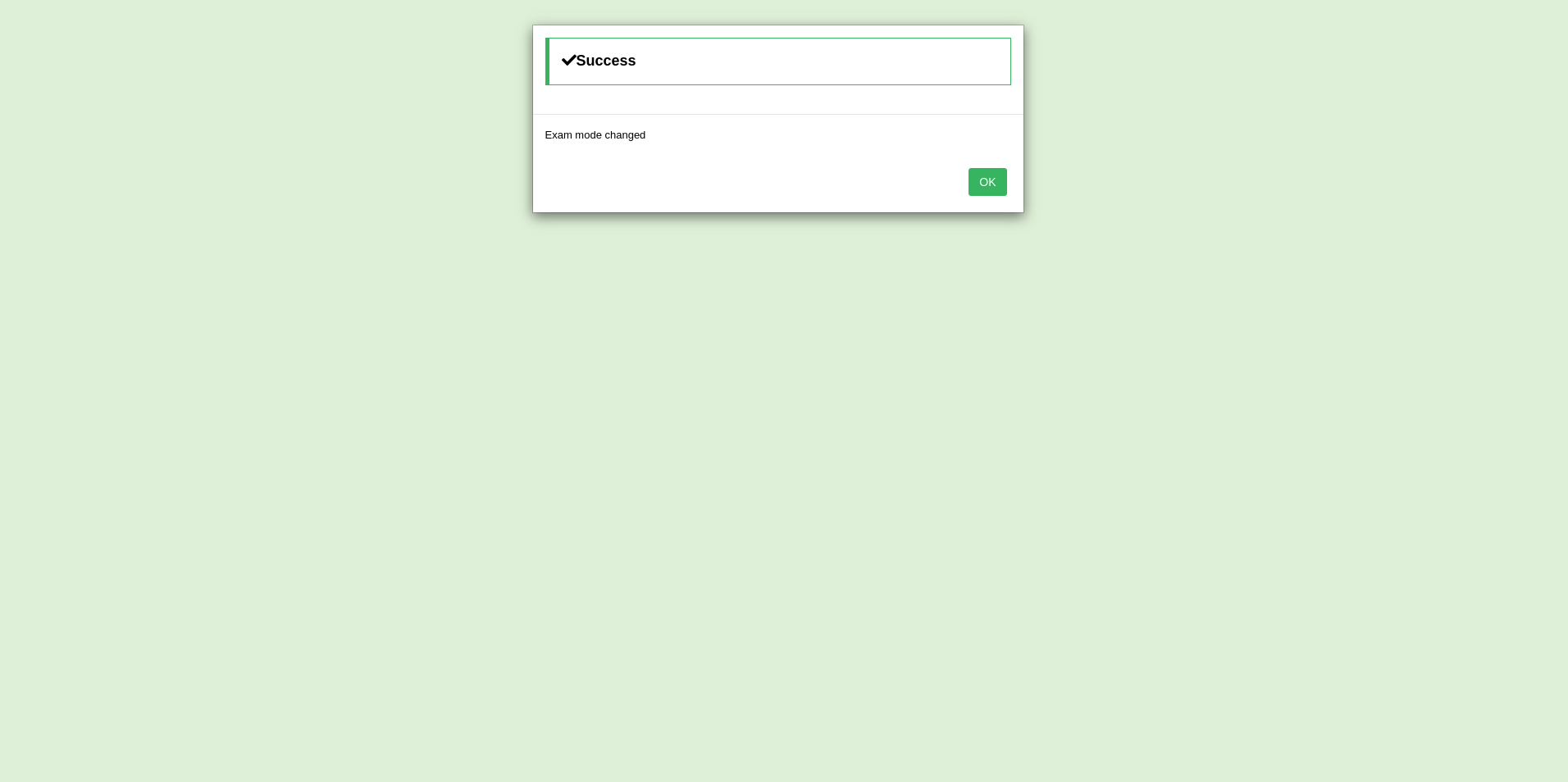 click on "OK" at bounding box center [987, 182] 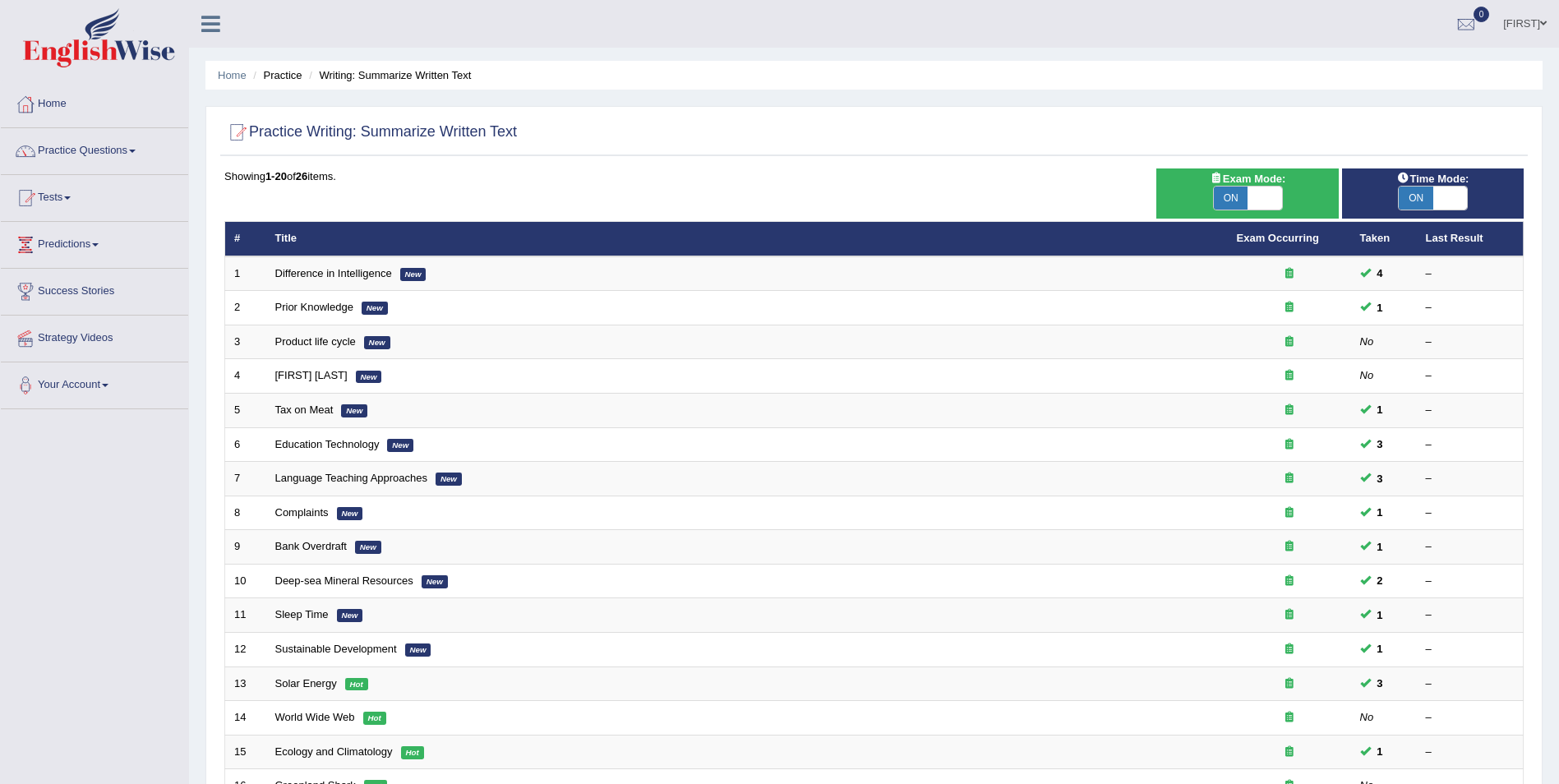 scroll, scrollTop: 0, scrollLeft: 0, axis: both 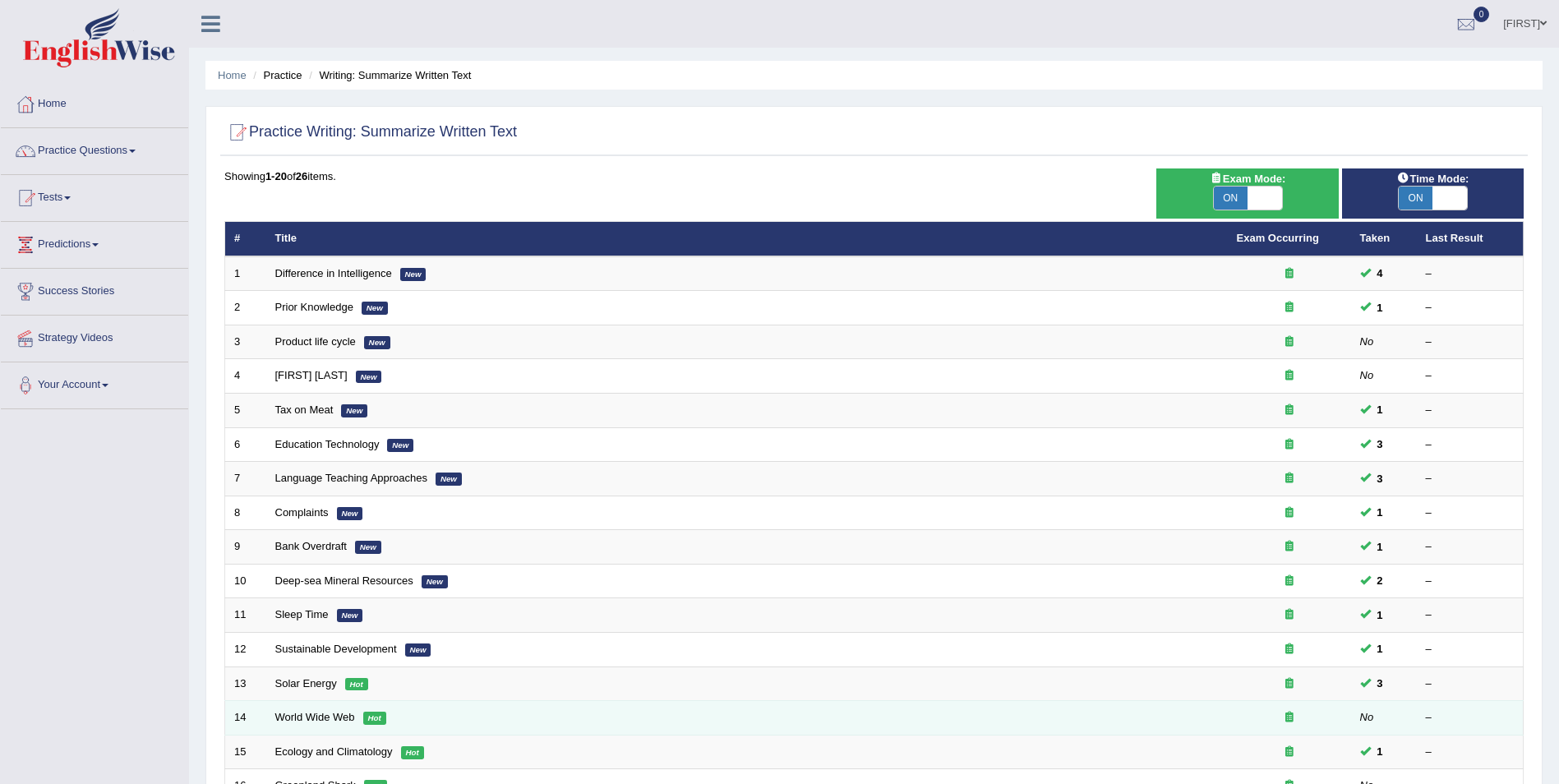 click on "World Wide Web Hot" at bounding box center [747, 718] 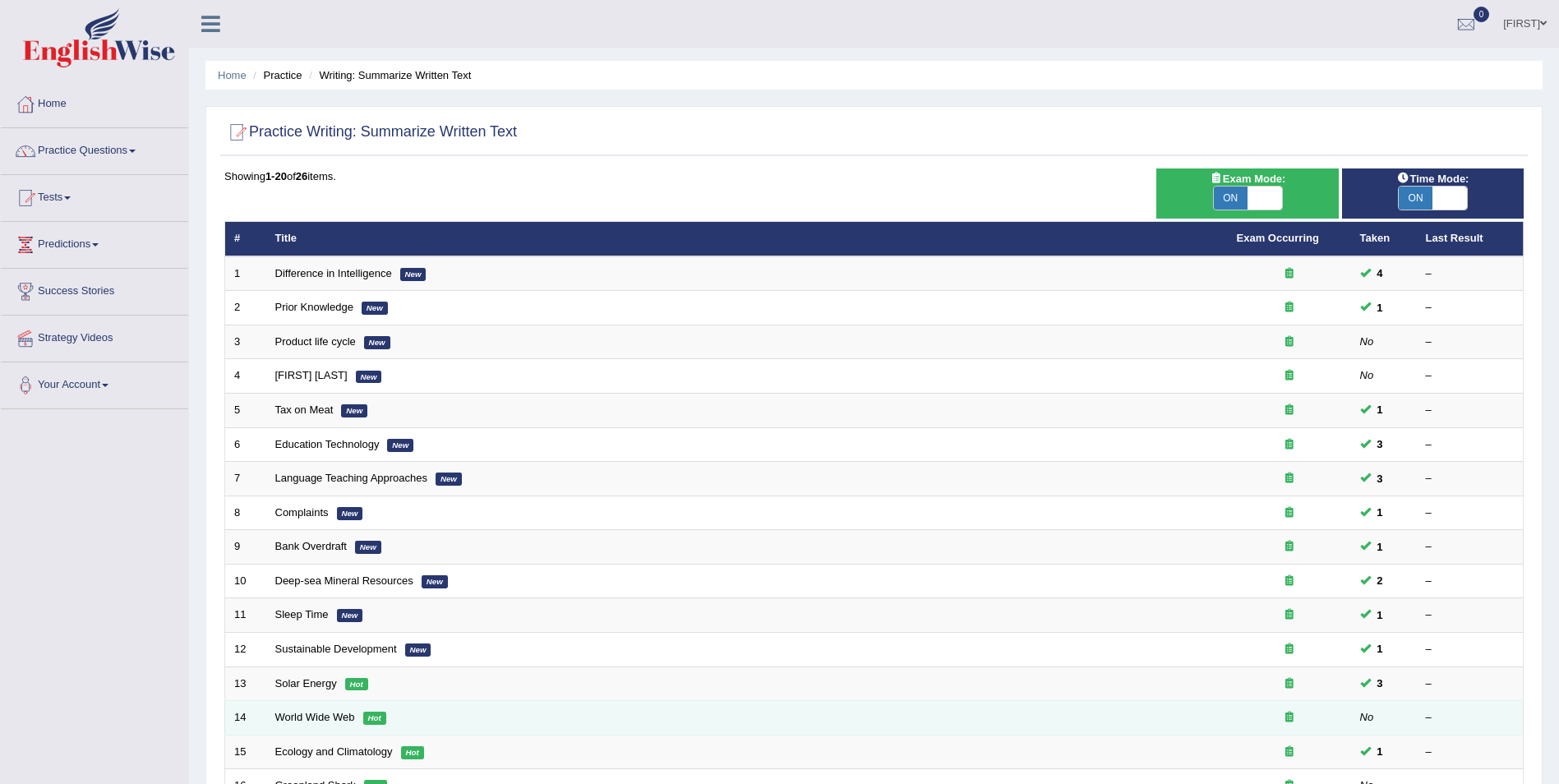 click on "World Wide Web Hot" at bounding box center (747, 718) 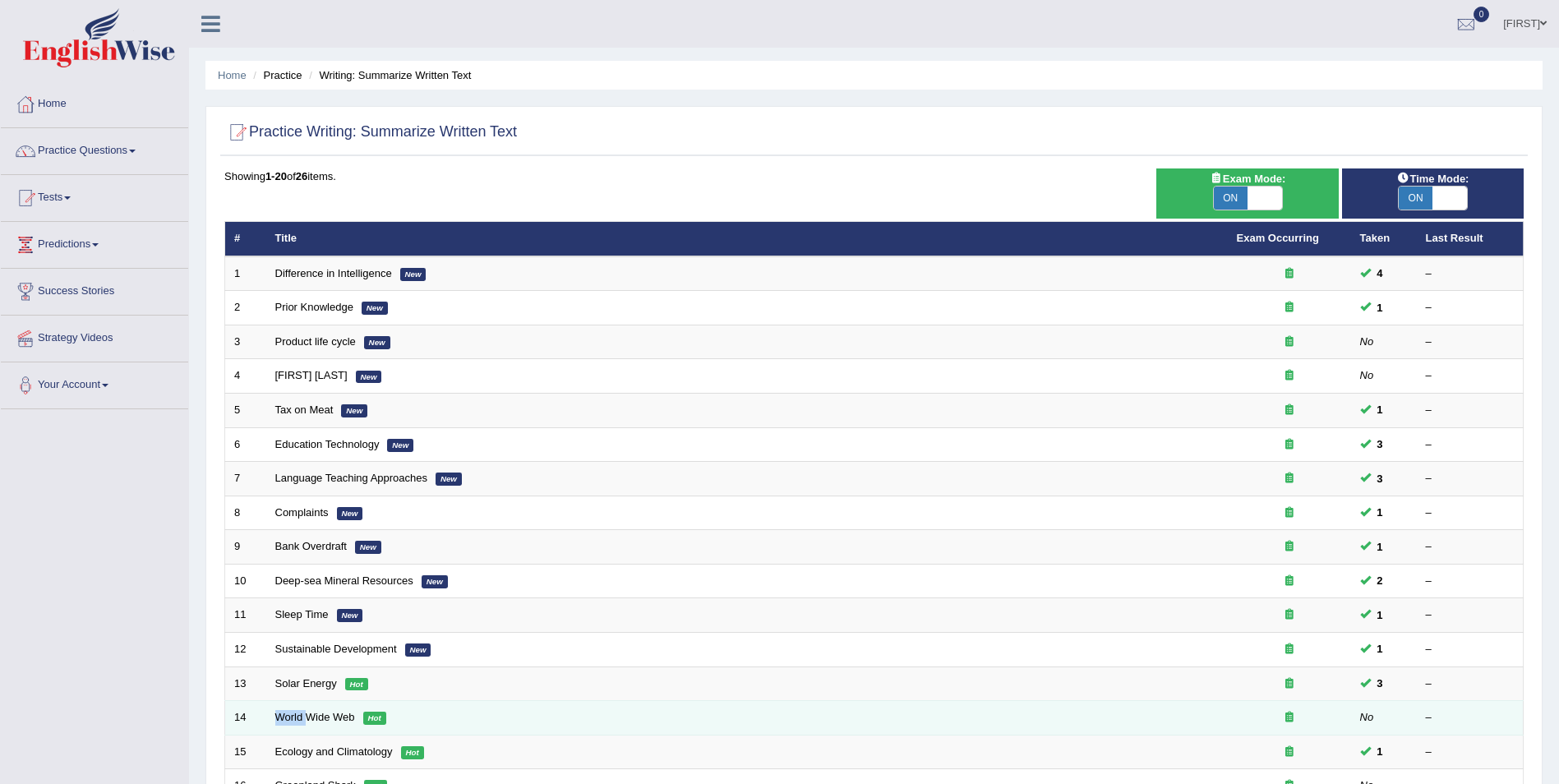 click on "World Wide Web Hot" at bounding box center [747, 718] 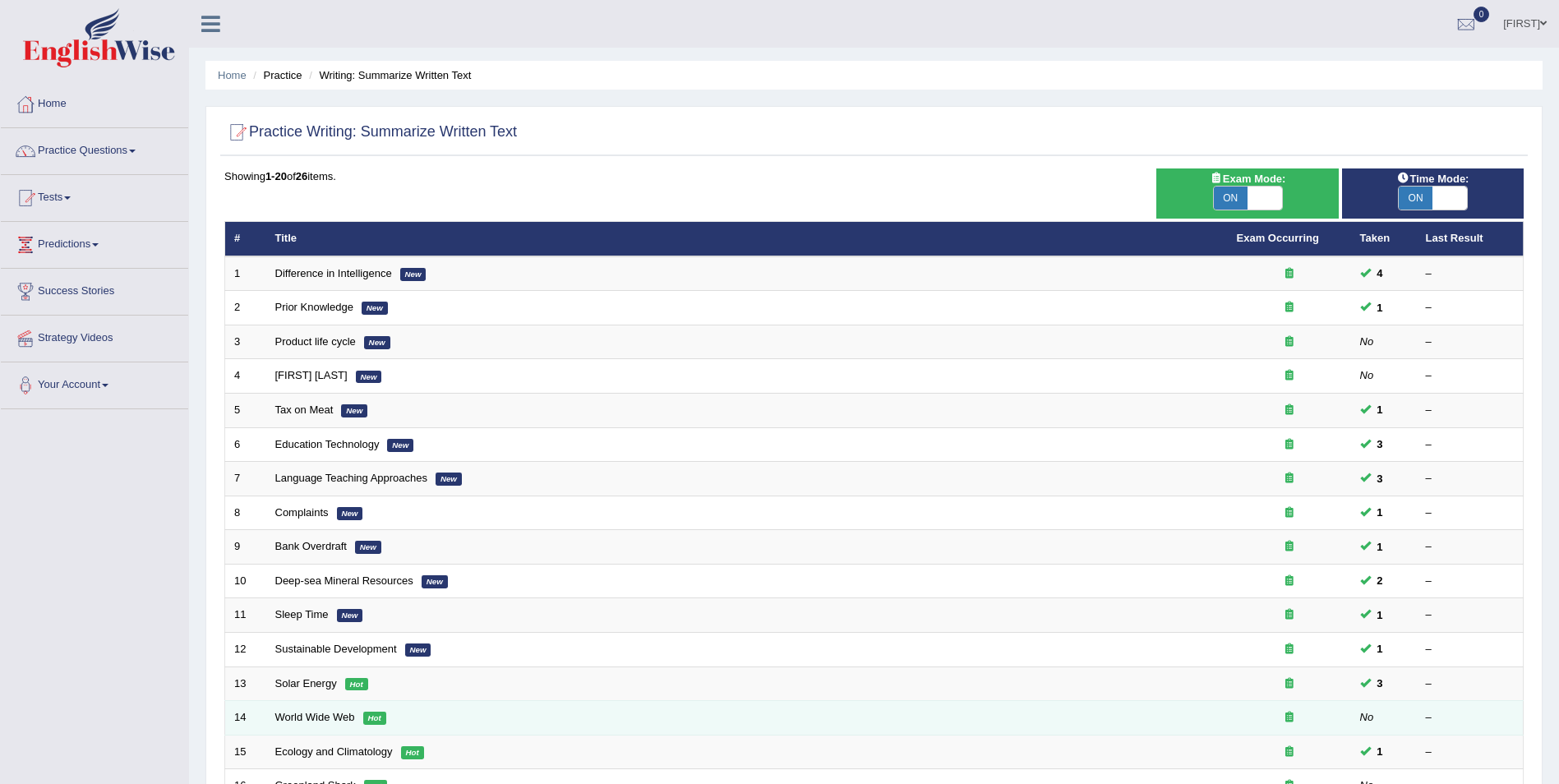 drag, startPoint x: 271, startPoint y: 715, endPoint x: 242, endPoint y: 719, distance: 29.27456 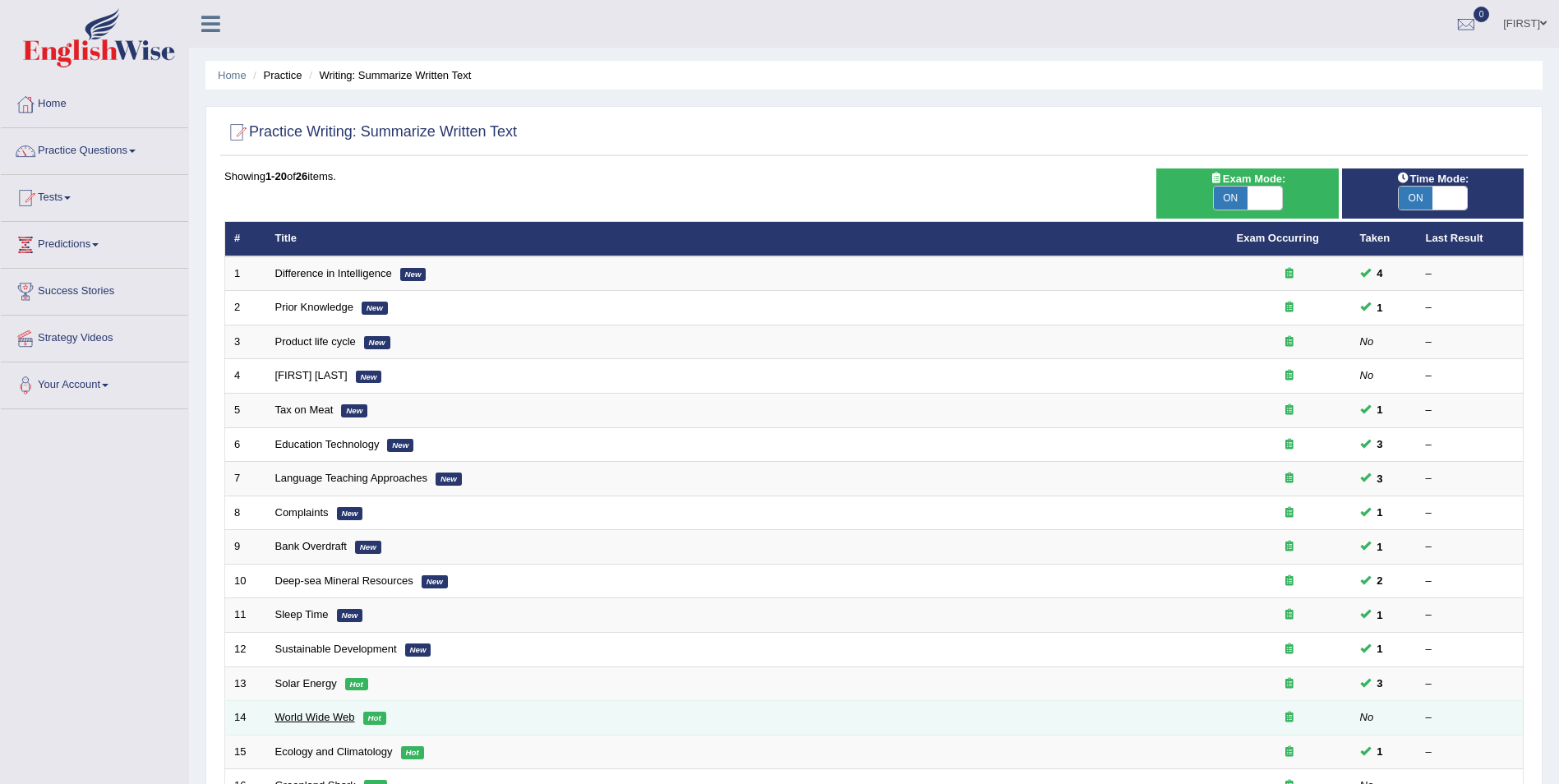 click on "World Wide Web" at bounding box center [315, 717] 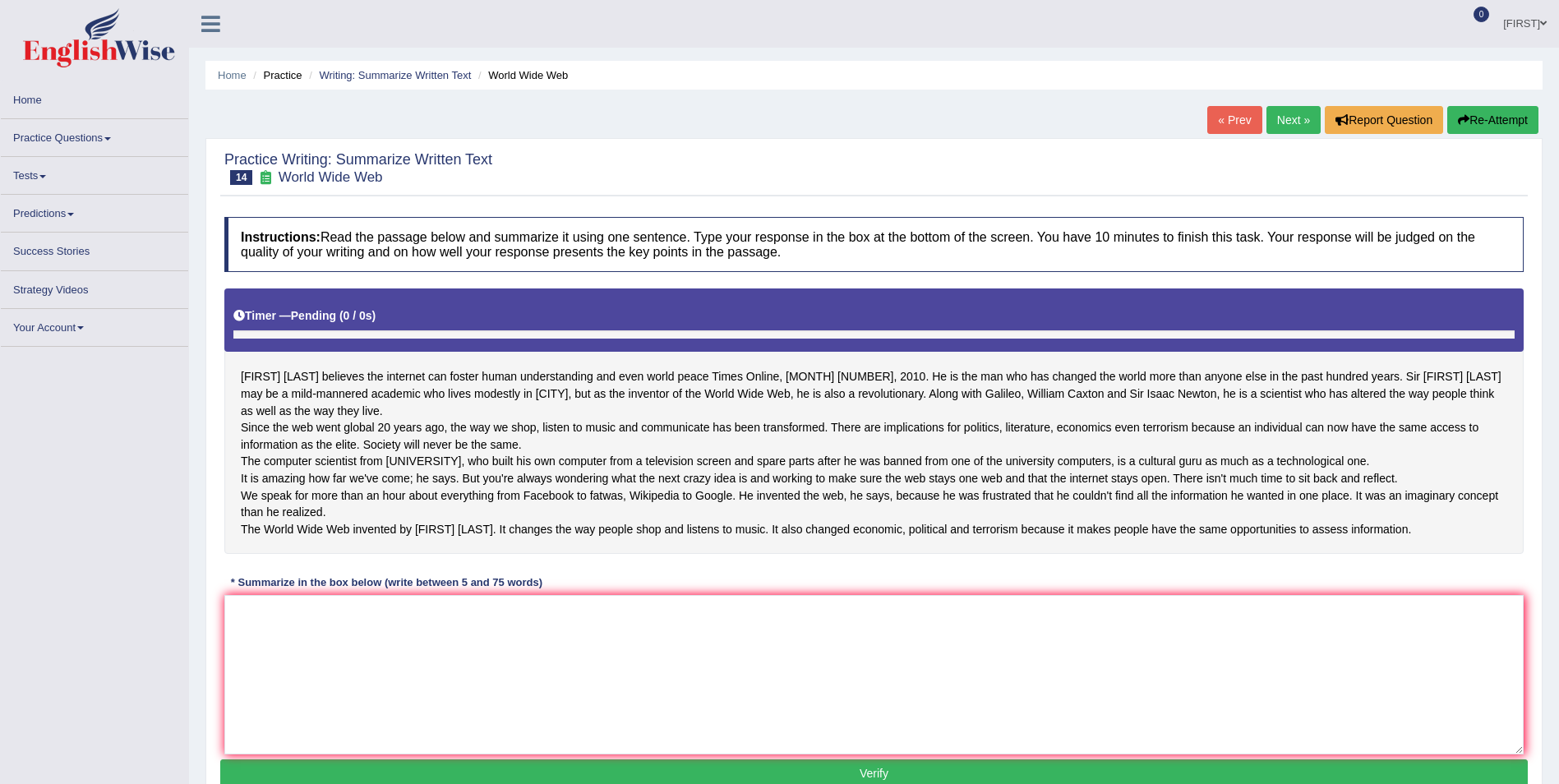 scroll, scrollTop: 0, scrollLeft: 0, axis: both 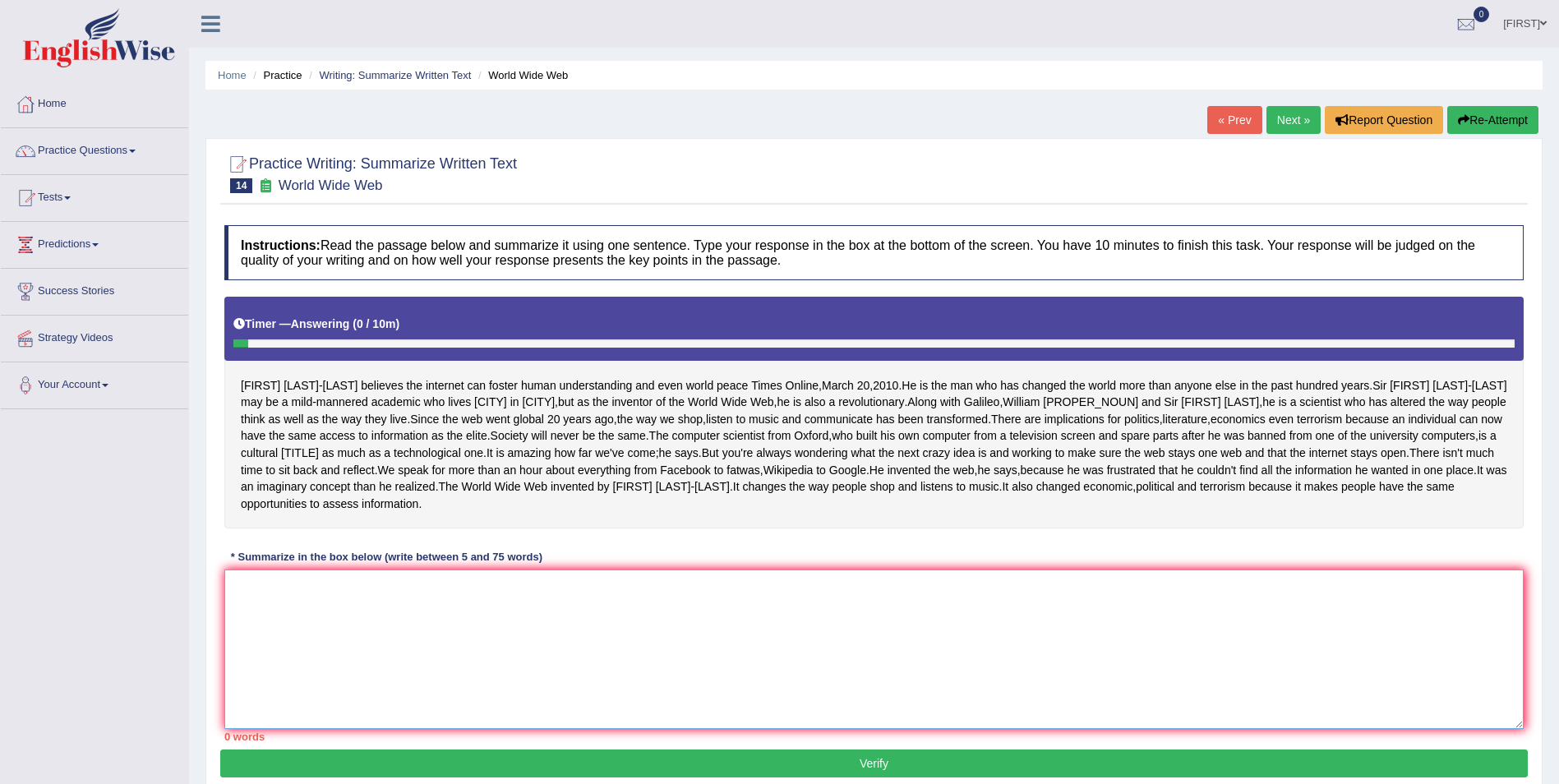click at bounding box center (874, 649) 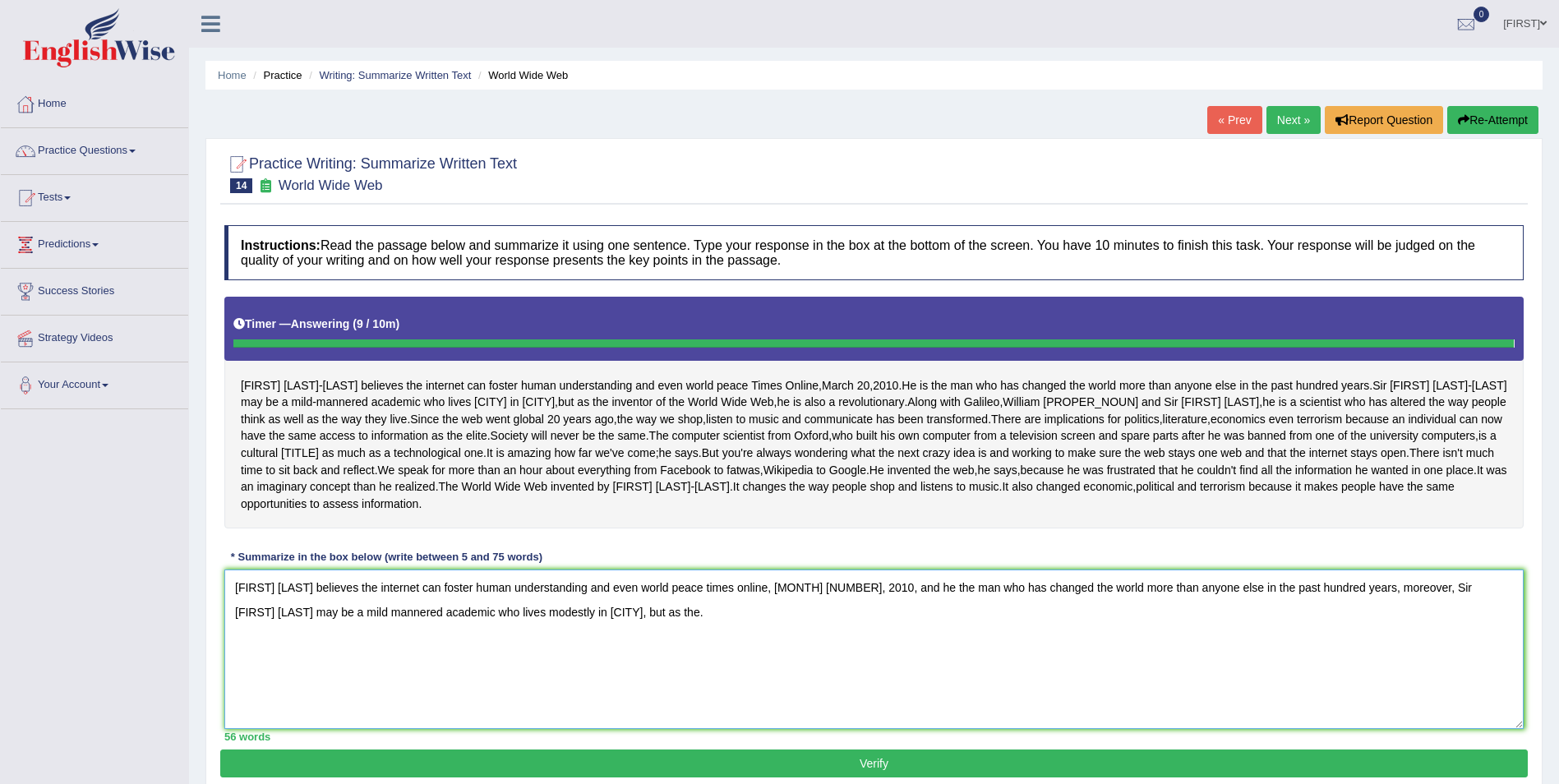 type on "[FIRST] [LAST] believes the internet can foster human understanding and even world peace times online, [MONTH] [NUMBER], 2010, and he the man who has changed the world more than anyone else in the past hundred years, moreover, Sir [FIRST] [LAST] may be a mild mannered academic who lives modestly in [CITY], but as the." 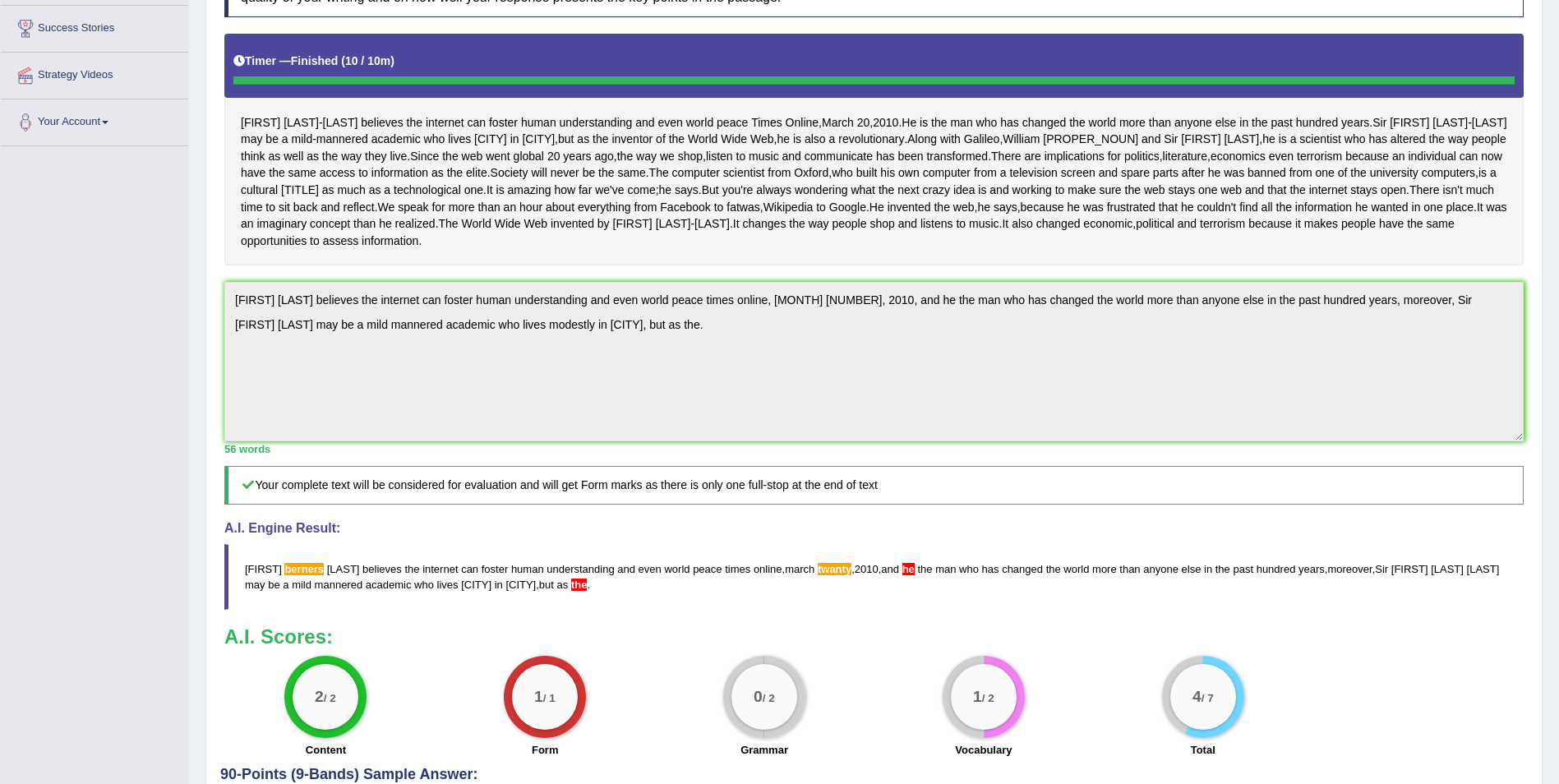 scroll, scrollTop: 296, scrollLeft: 0, axis: vertical 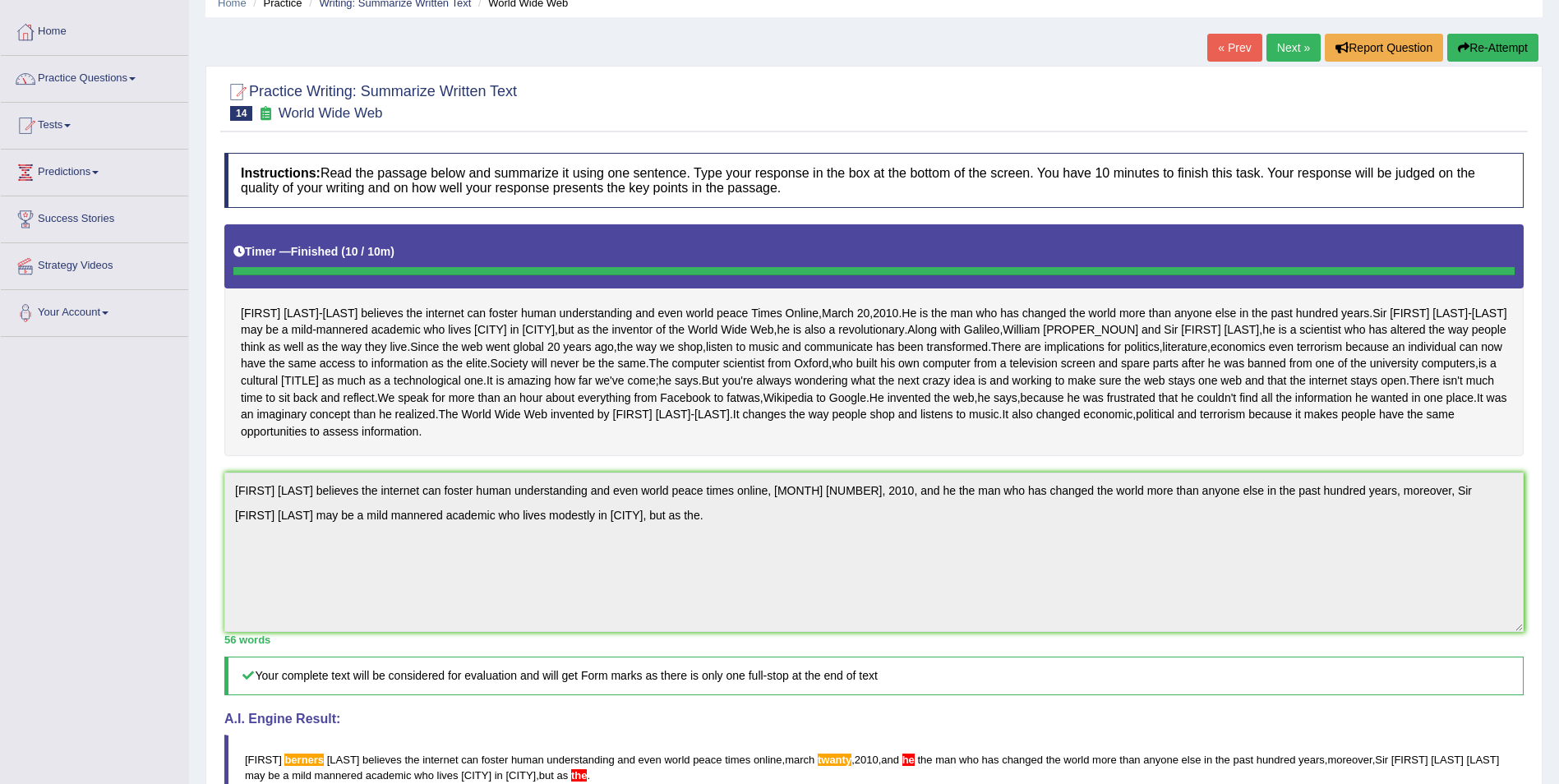 click on "Practice Questions" at bounding box center (95, 76) 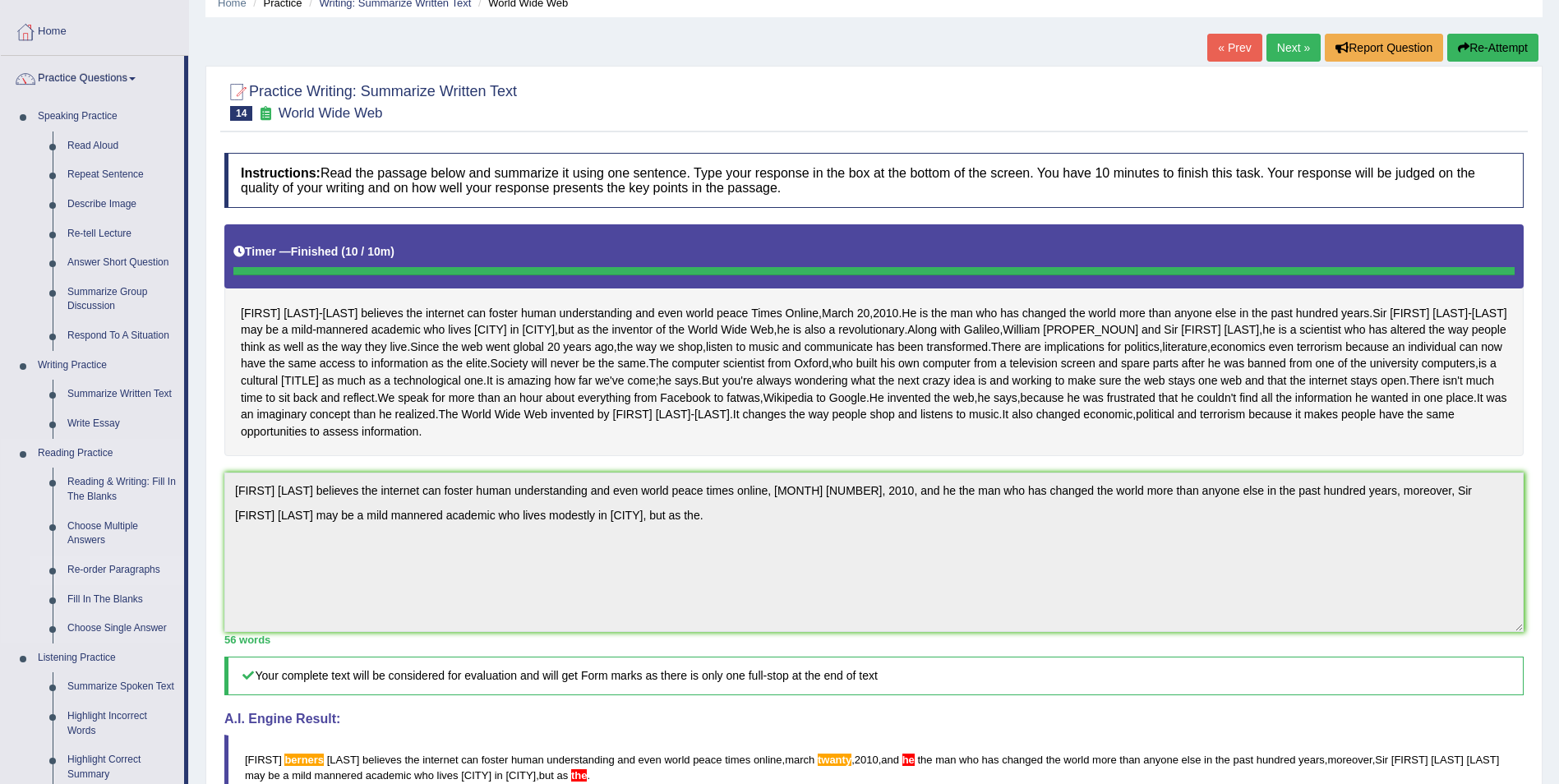 click on "Re-order Paragraphs" at bounding box center (122, 570) 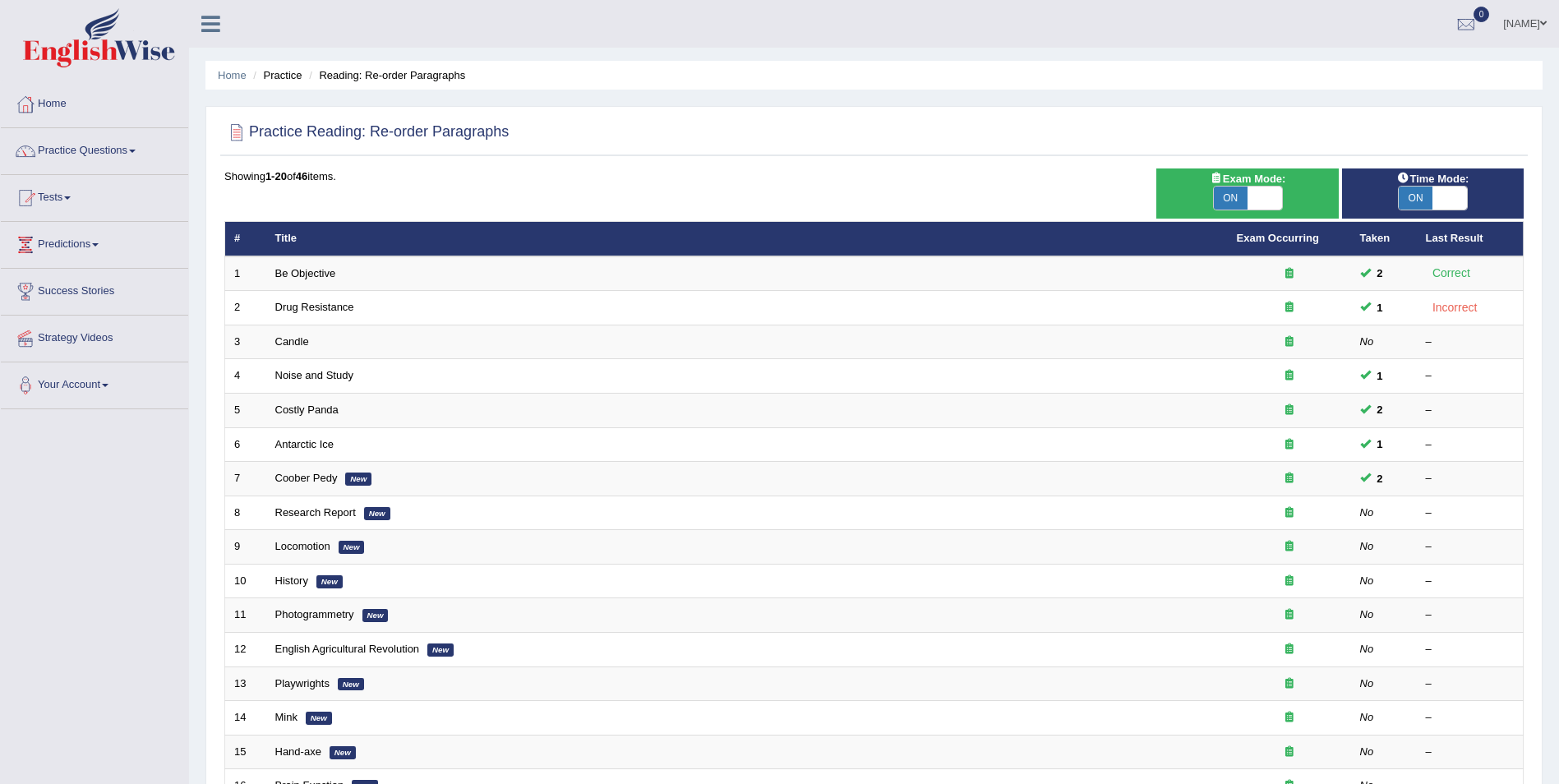 scroll, scrollTop: 0, scrollLeft: 0, axis: both 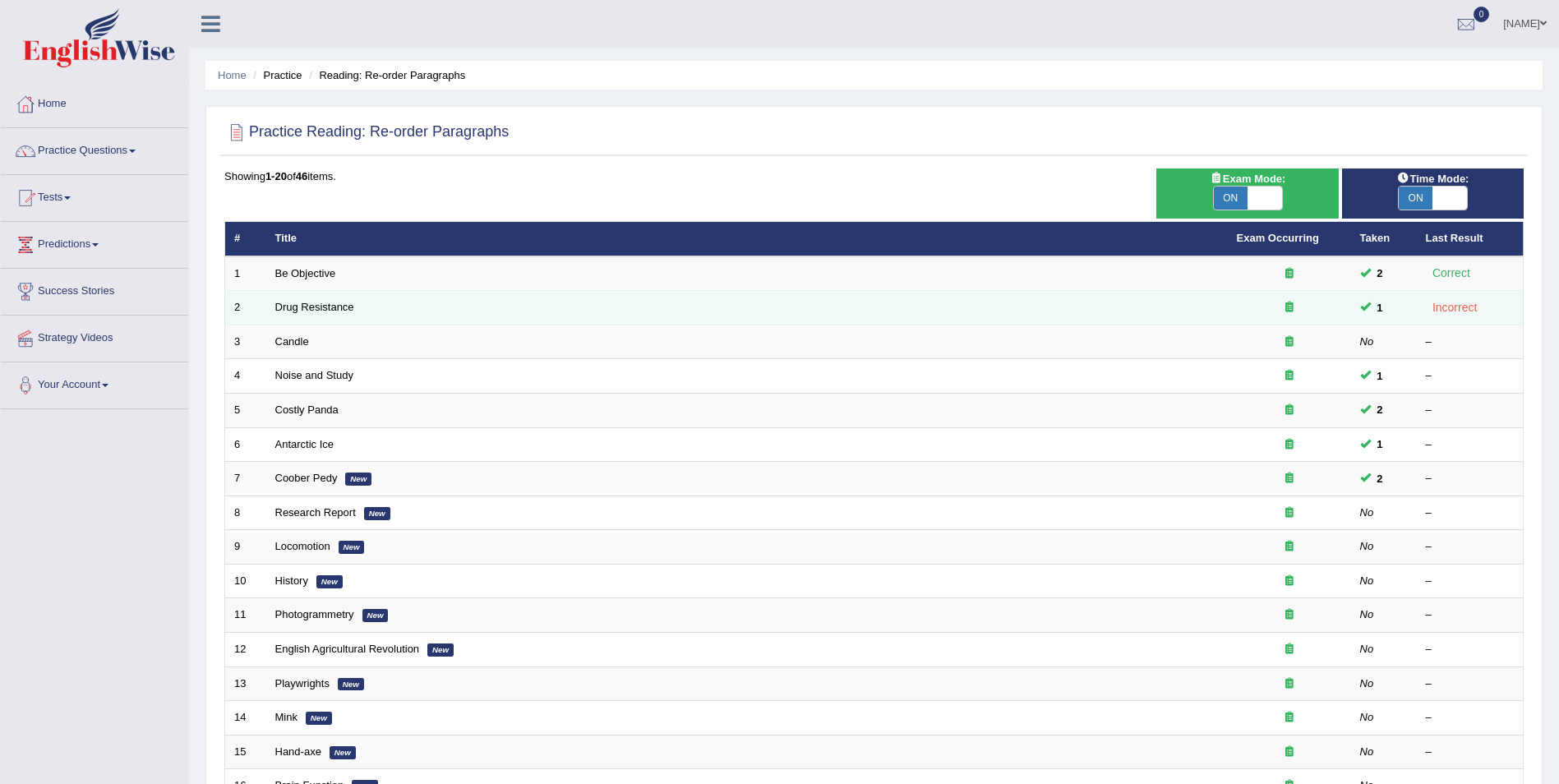 click on "Drug Resistance" at bounding box center (747, 308) 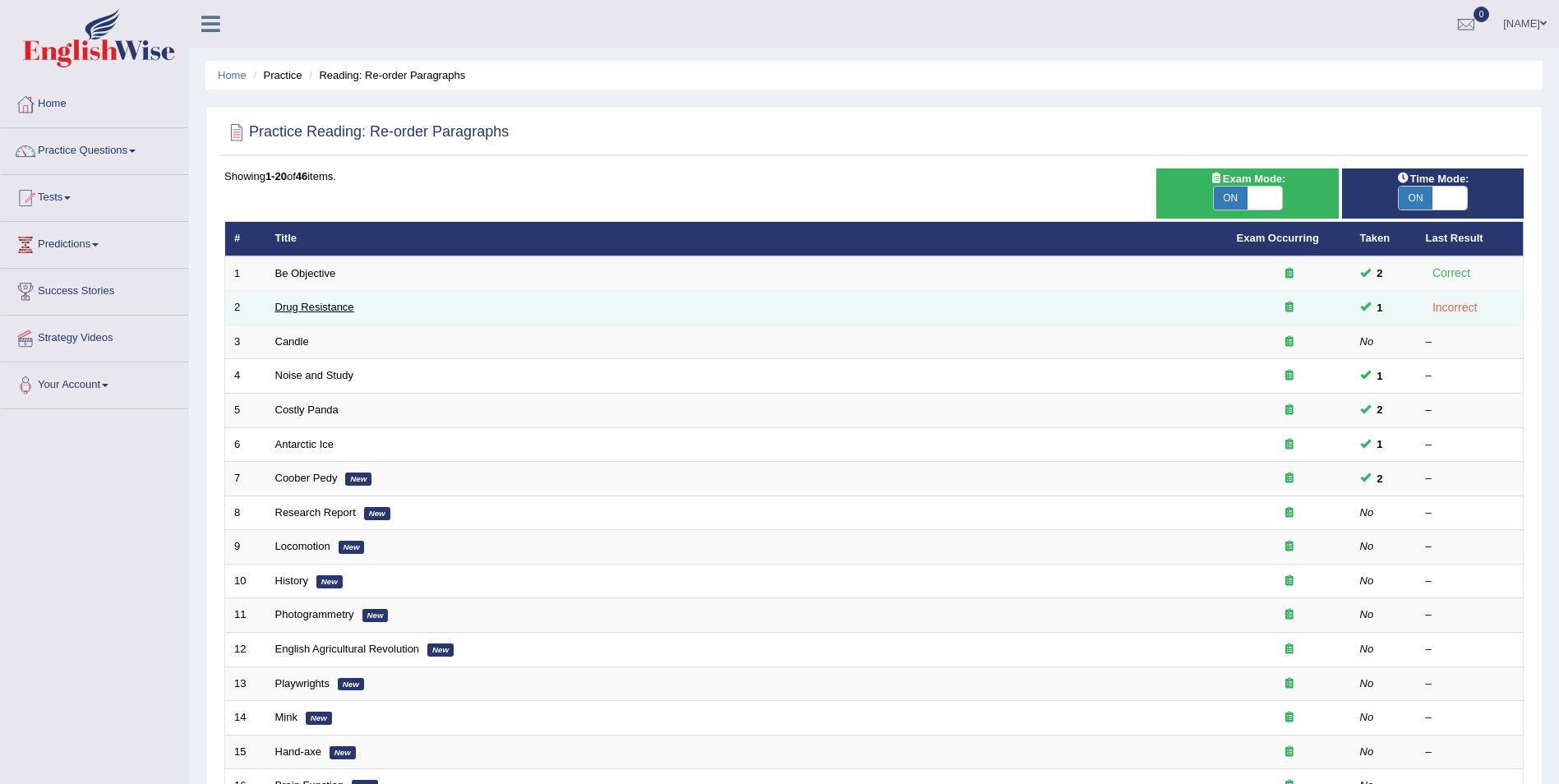 click on "Drug Resistance" at bounding box center [315, 307] 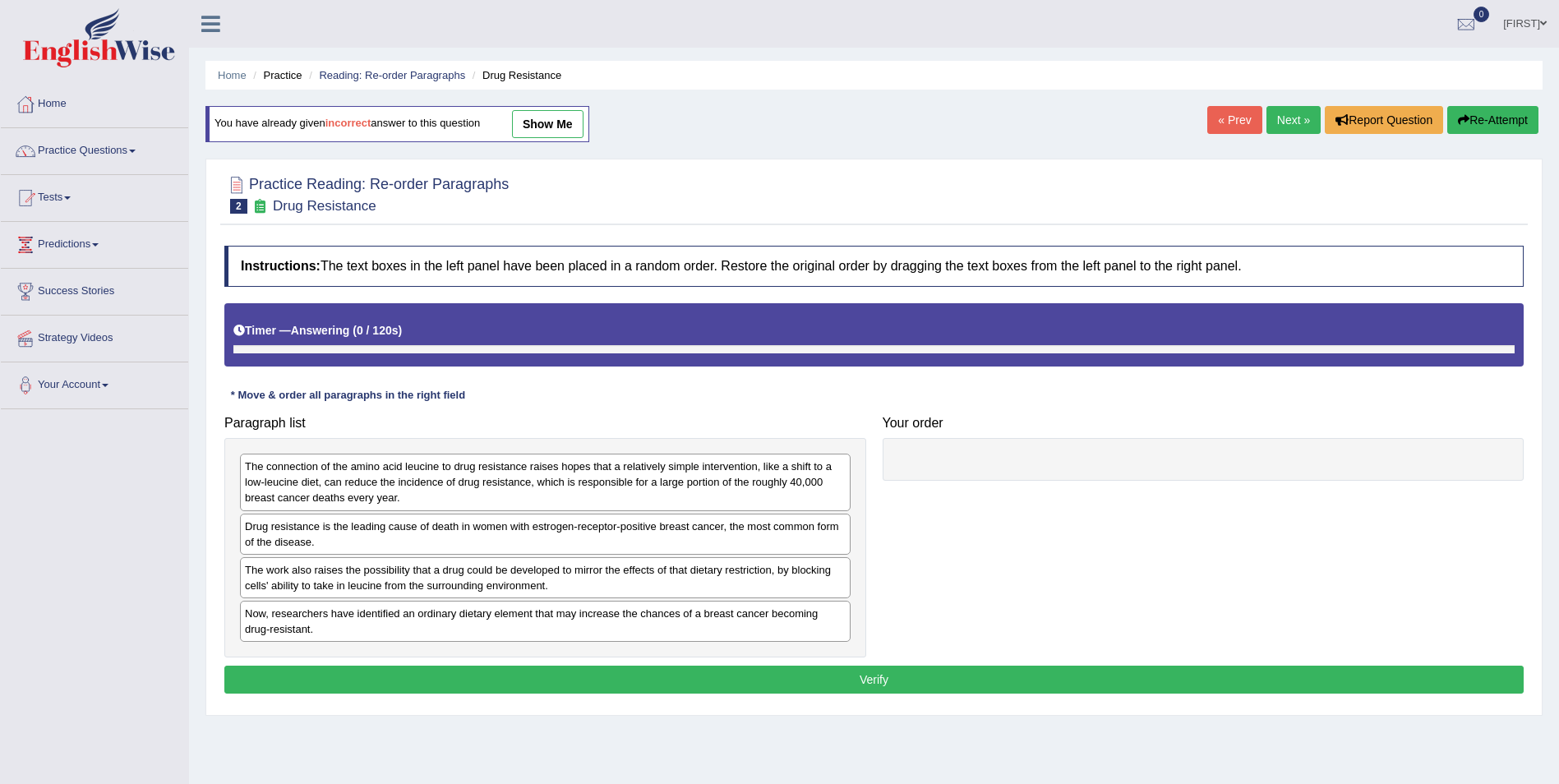 scroll, scrollTop: 0, scrollLeft: 0, axis: both 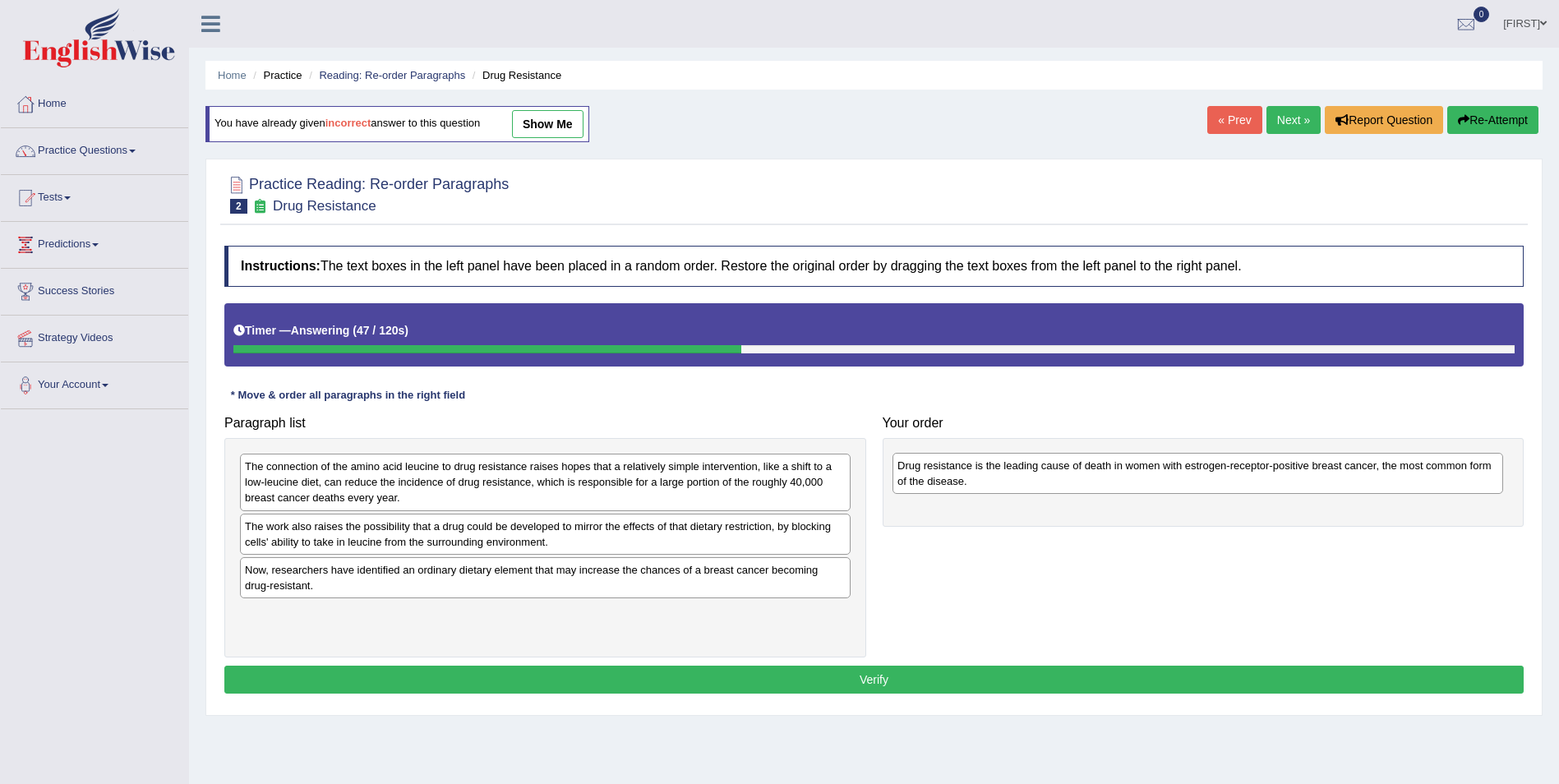 drag, startPoint x: 364, startPoint y: 535, endPoint x: 1017, endPoint y: 474, distance: 655.843 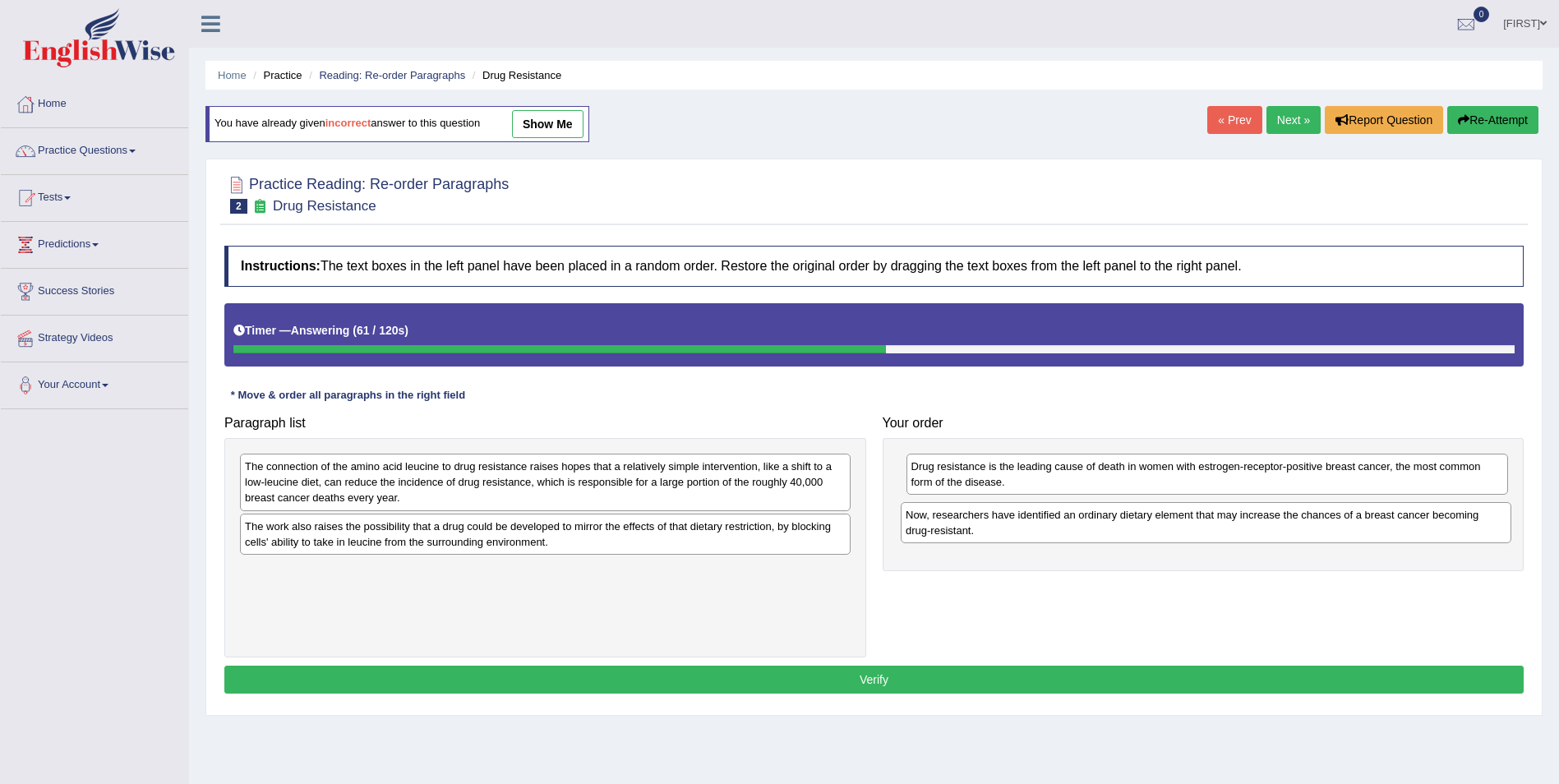 drag, startPoint x: 301, startPoint y: 575, endPoint x: 962, endPoint y: 520, distance: 663.28425 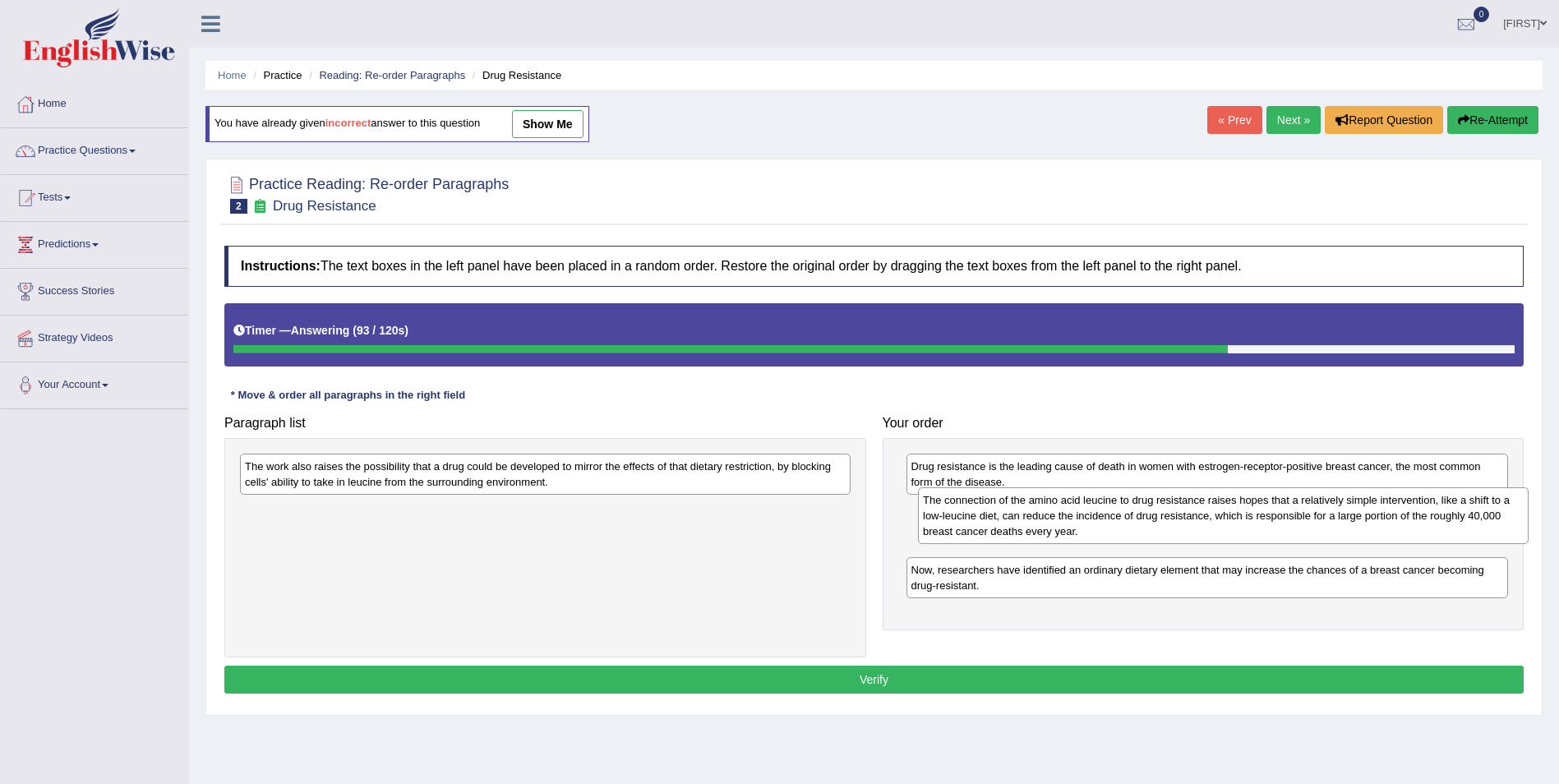drag, startPoint x: 420, startPoint y: 480, endPoint x: 1098, endPoint y: 514, distance: 678.852 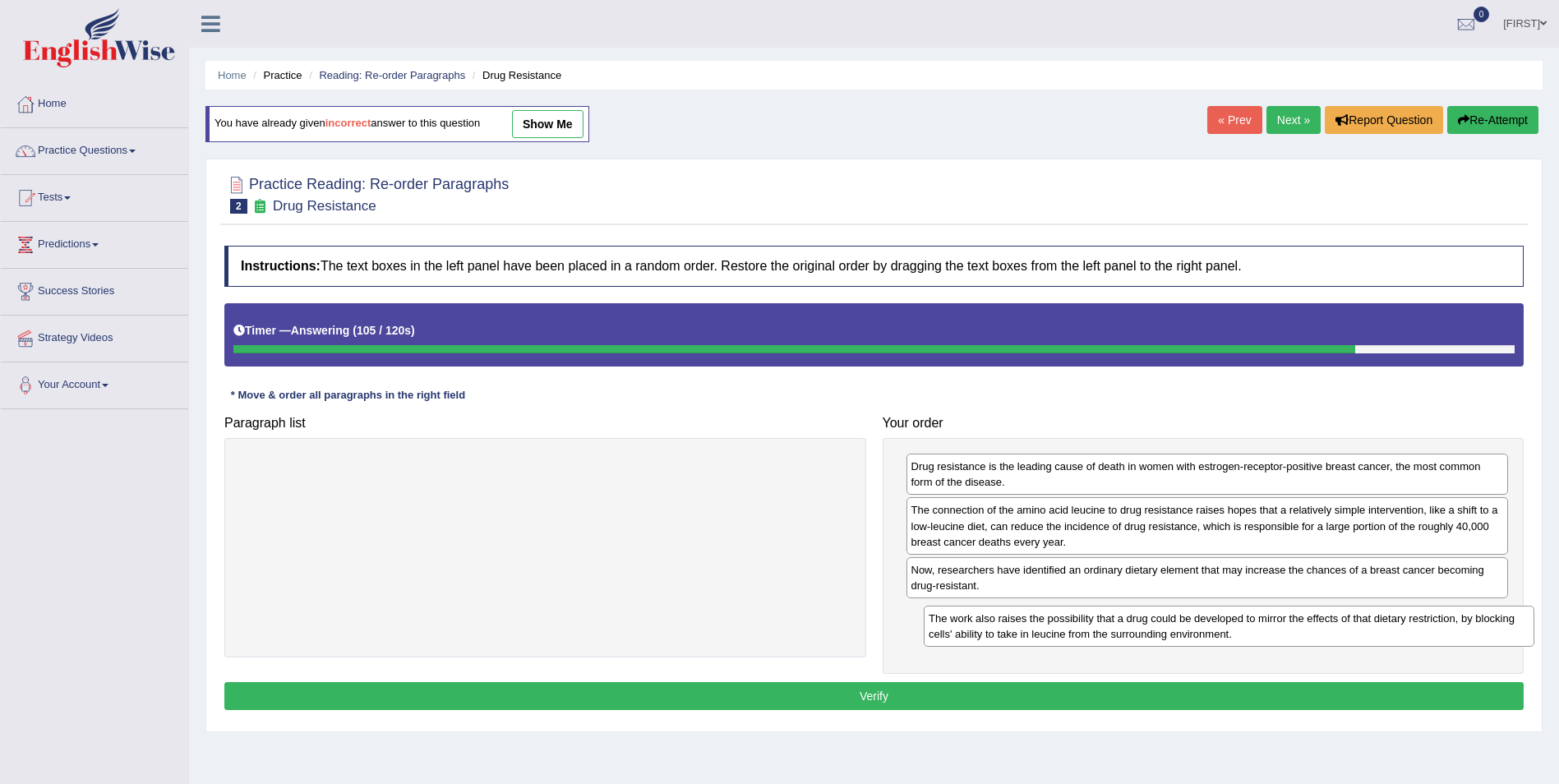 drag, startPoint x: 472, startPoint y: 483, endPoint x: 1155, endPoint y: 635, distance: 699.70923 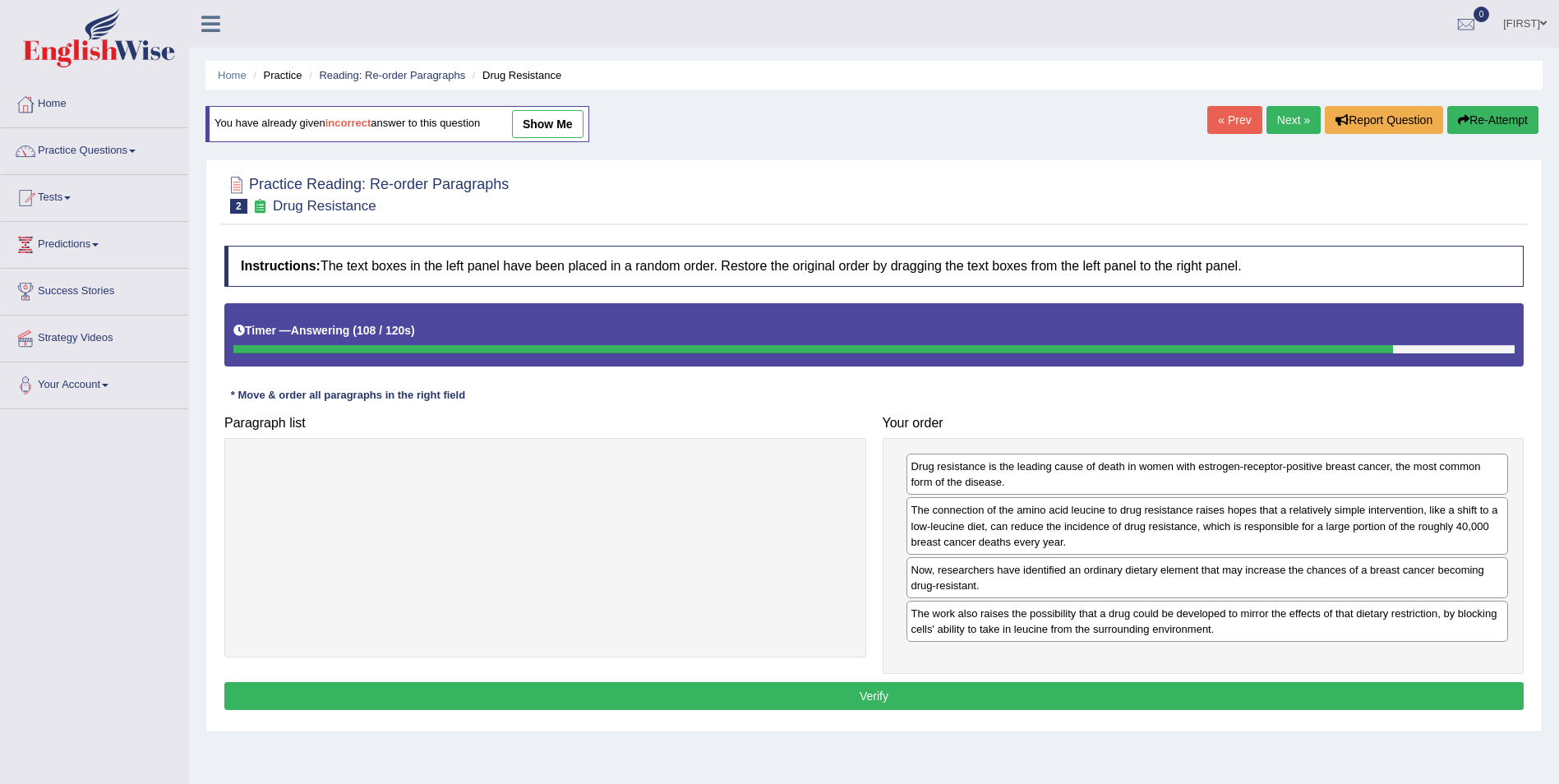 click on "Verify" at bounding box center (874, 696) 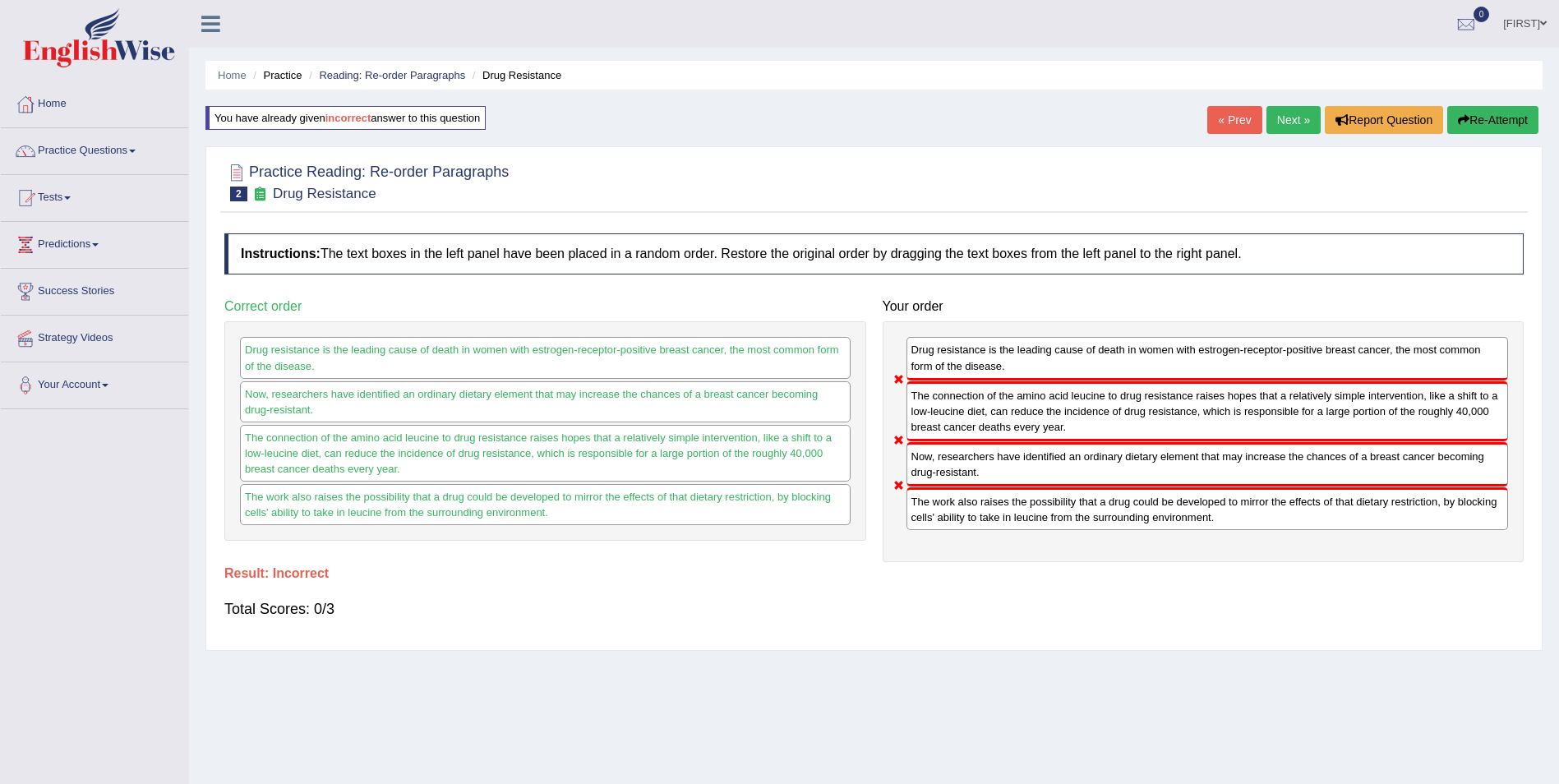 click on "Re-Attempt" at bounding box center (1492, 120) 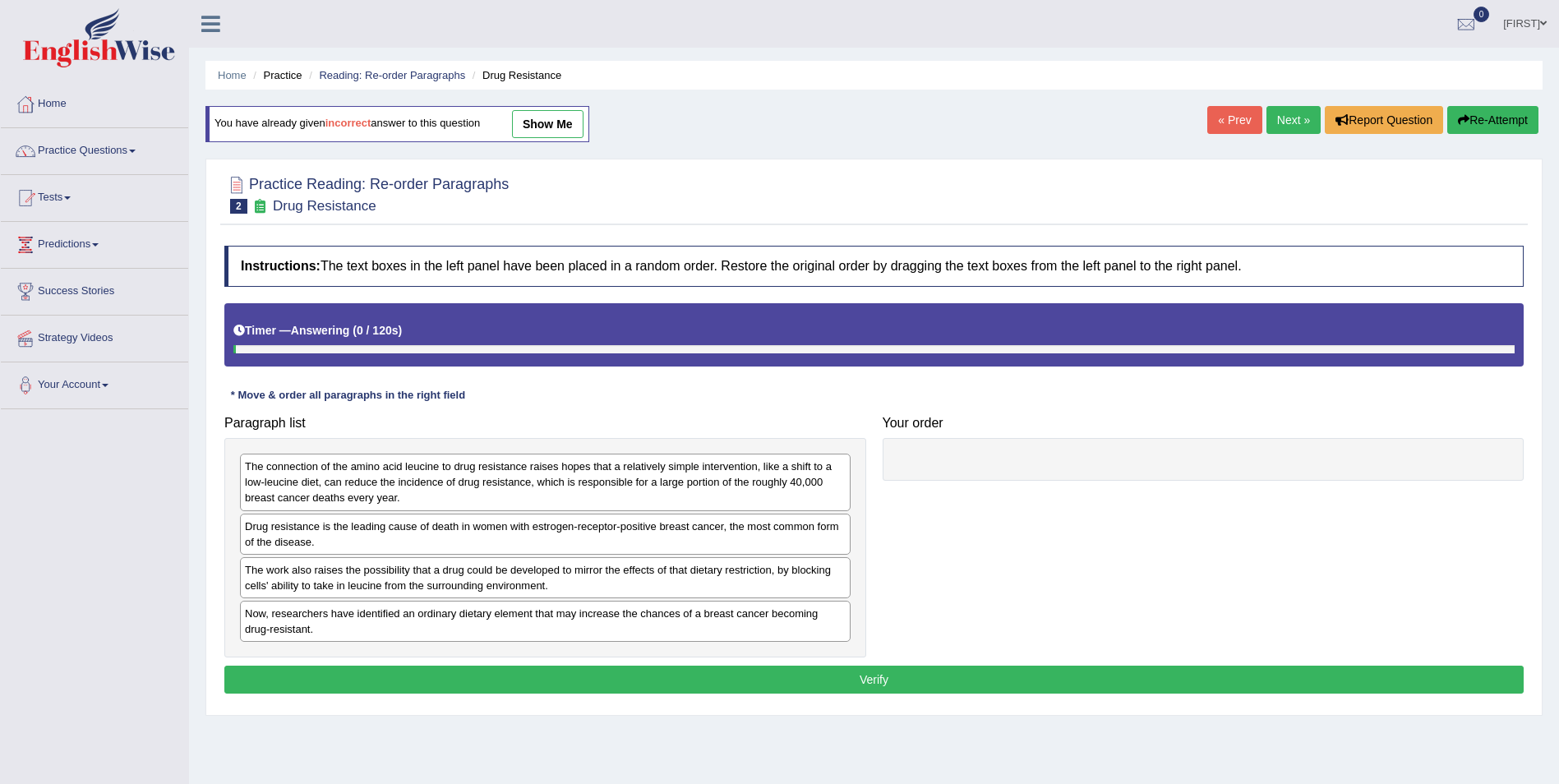 scroll, scrollTop: 0, scrollLeft: 0, axis: both 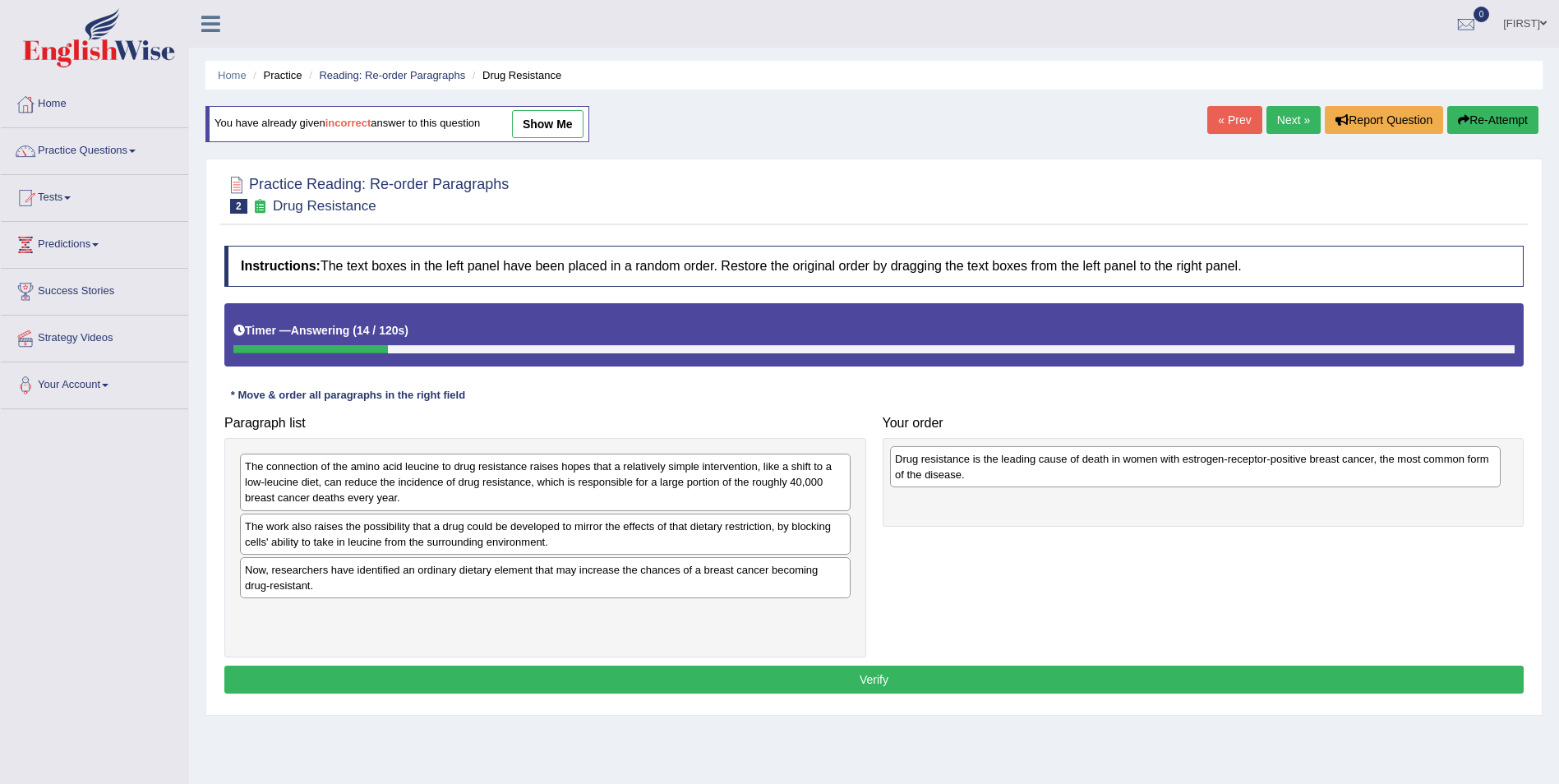 drag, startPoint x: 302, startPoint y: 533, endPoint x: 952, endPoint y: 465, distance: 653.54724 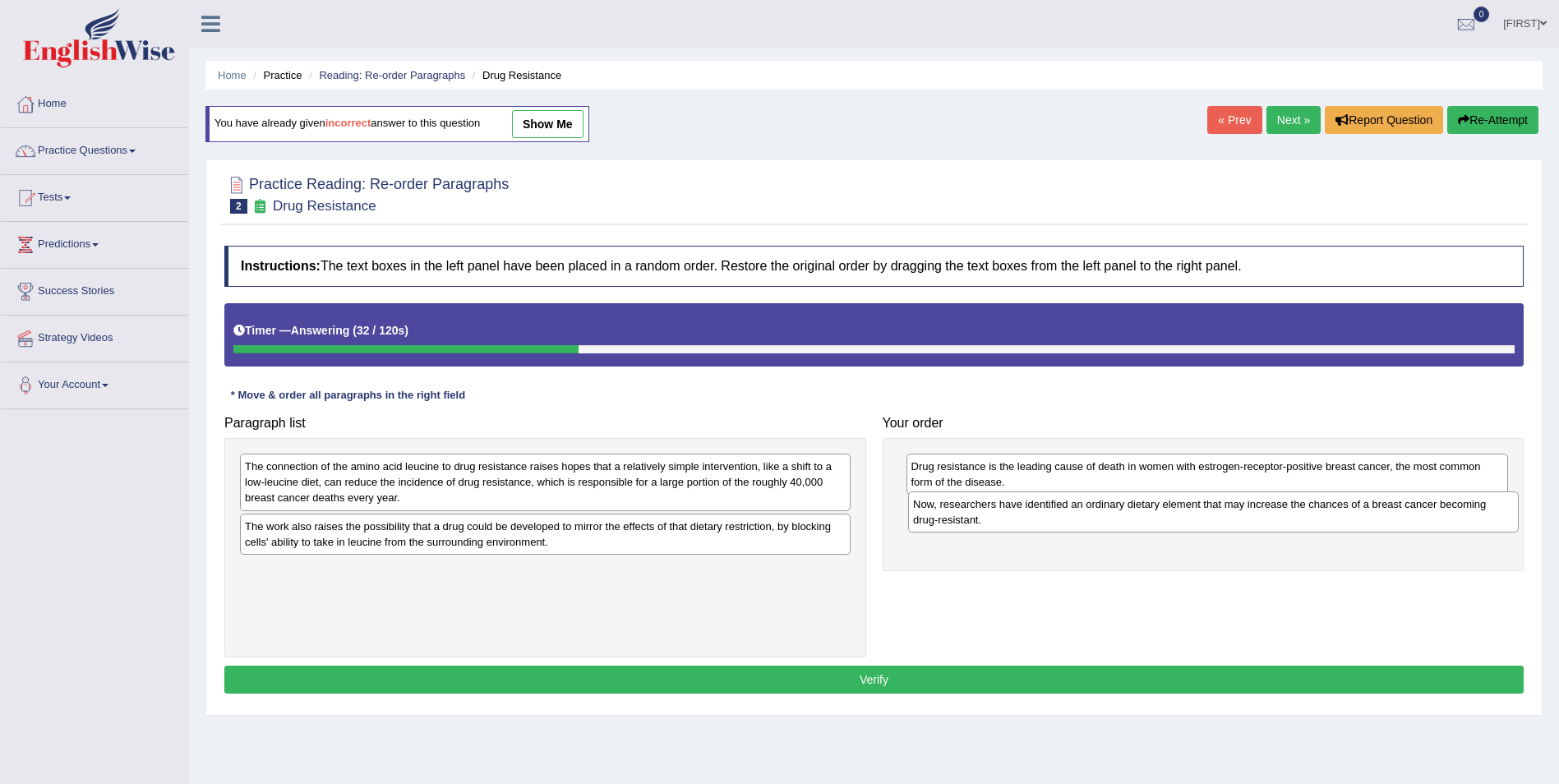 drag, startPoint x: 285, startPoint y: 577, endPoint x: 953, endPoint y: 511, distance: 671.2526 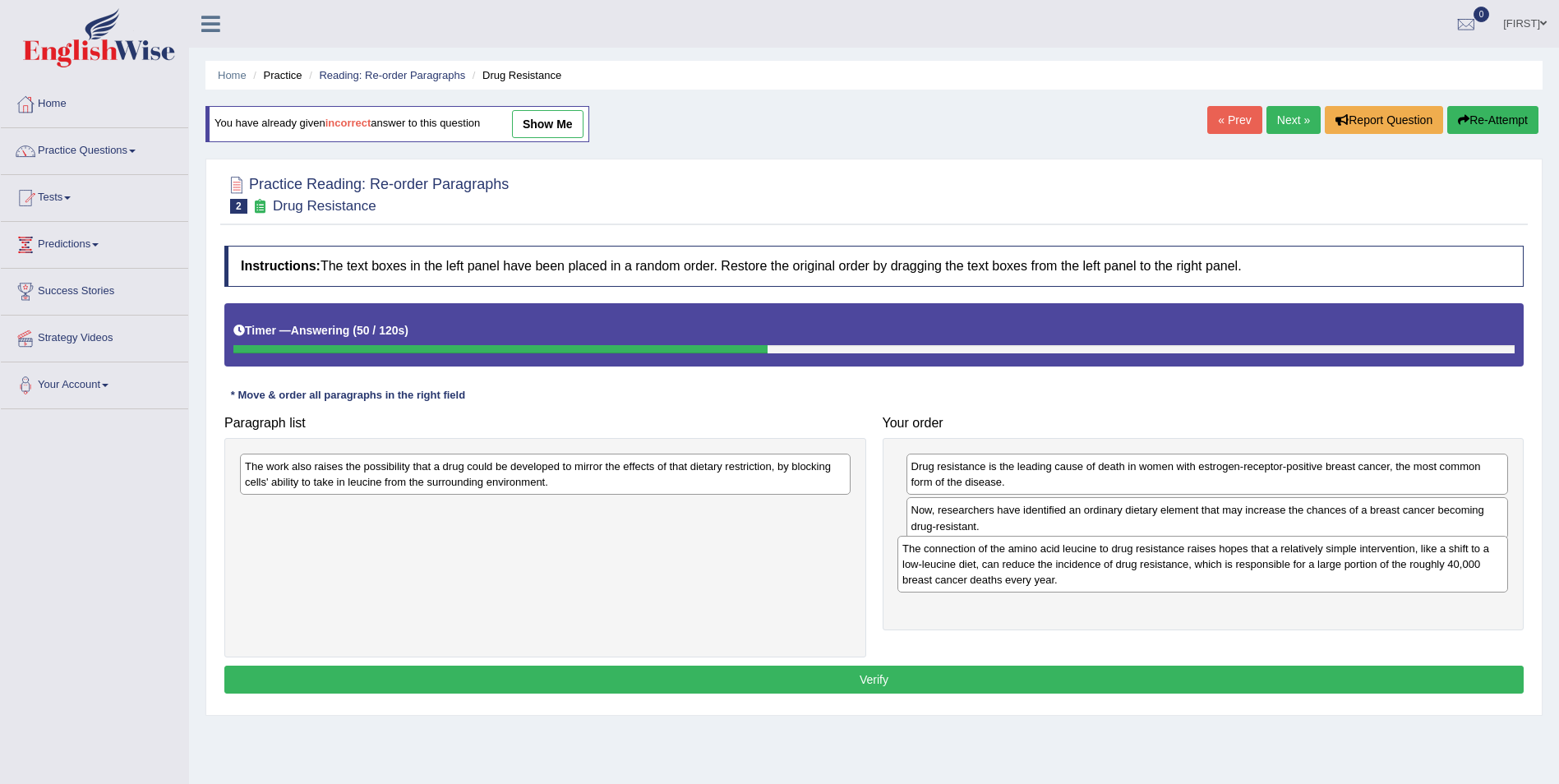 drag, startPoint x: 286, startPoint y: 476, endPoint x: 943, endPoint y: 558, distance: 662.09742 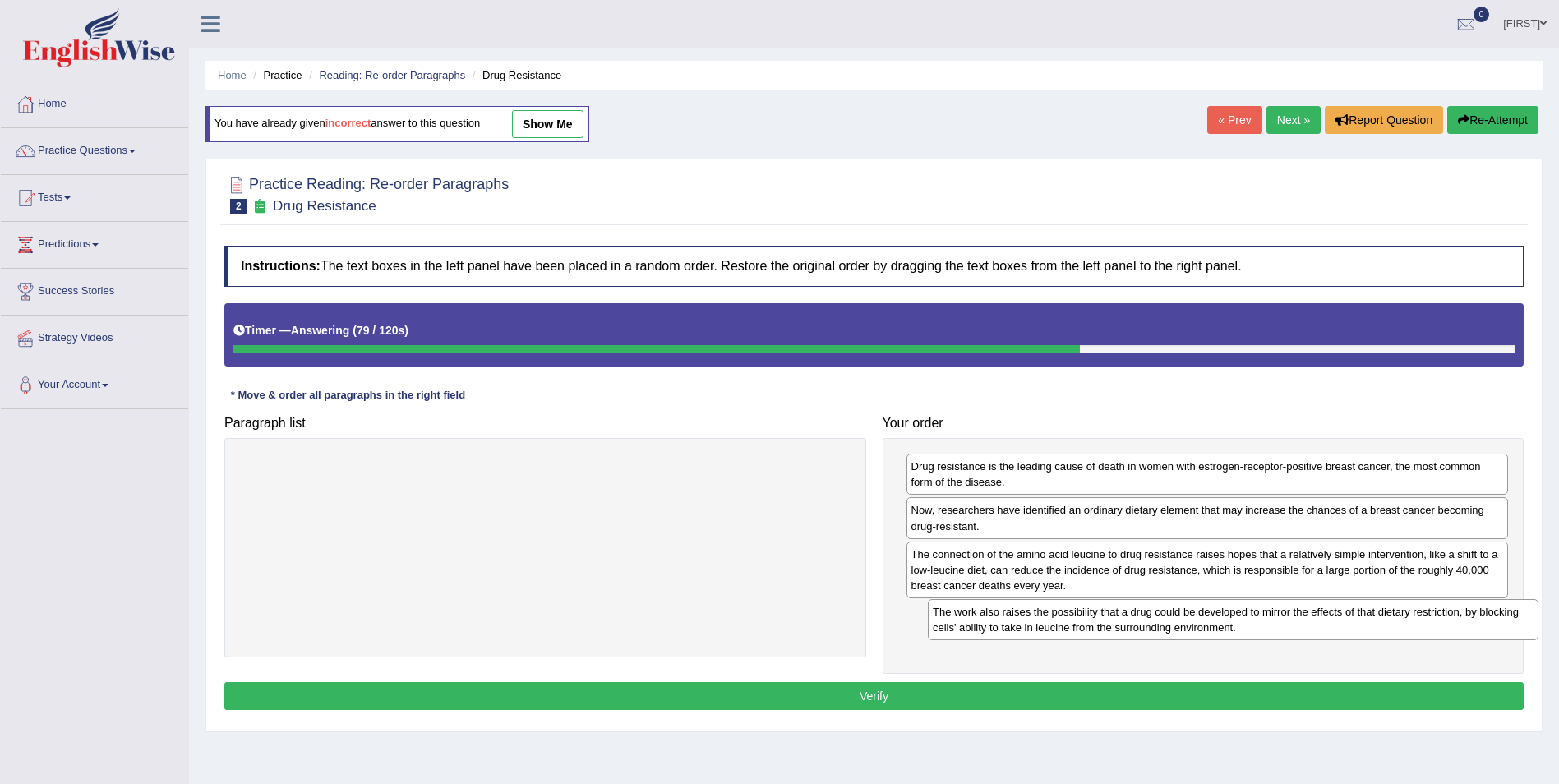 drag, startPoint x: 586, startPoint y: 475, endPoint x: 1282, endPoint y: 620, distance: 710.9437 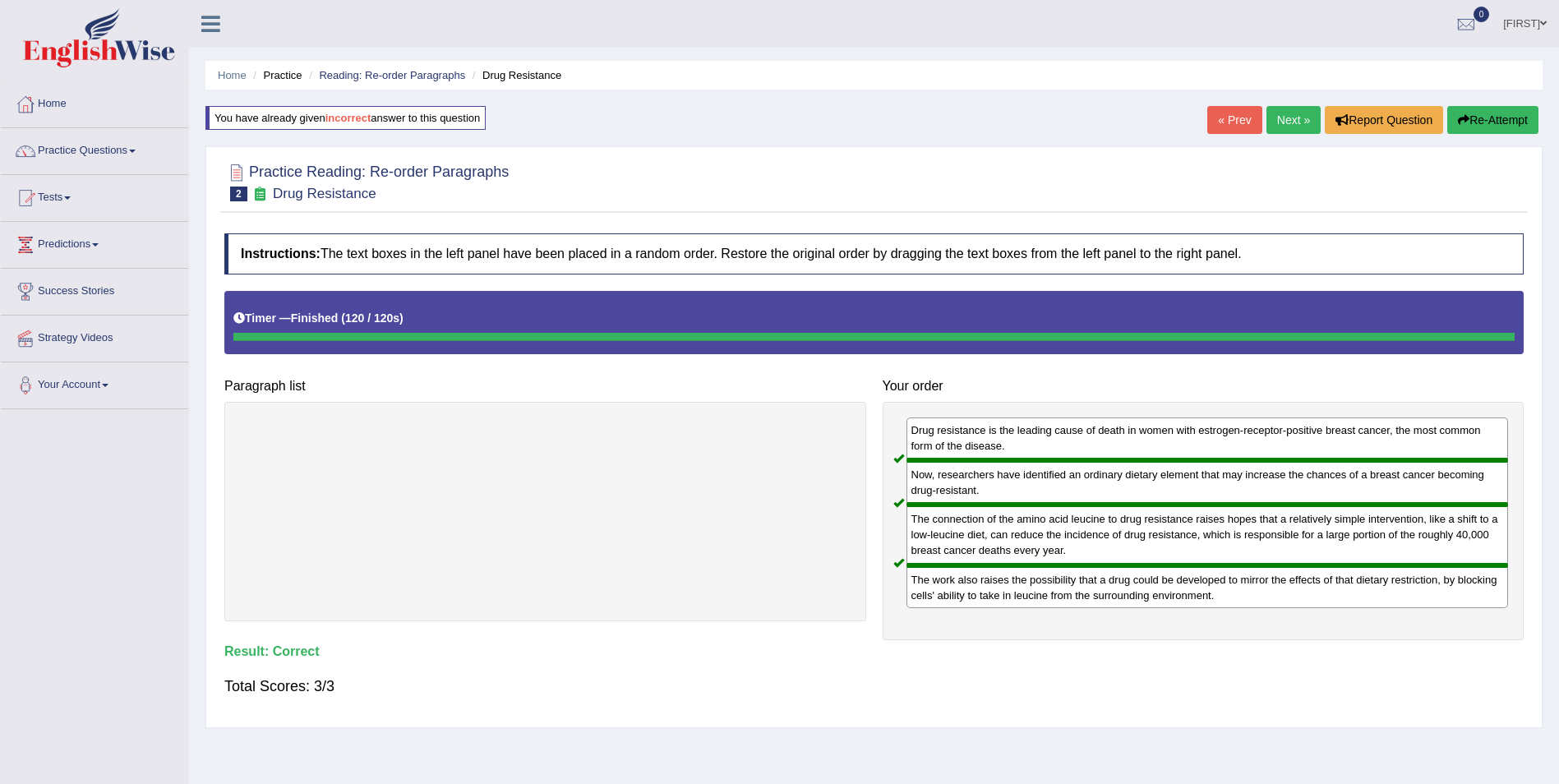 click on "Next »" at bounding box center (1294, 120) 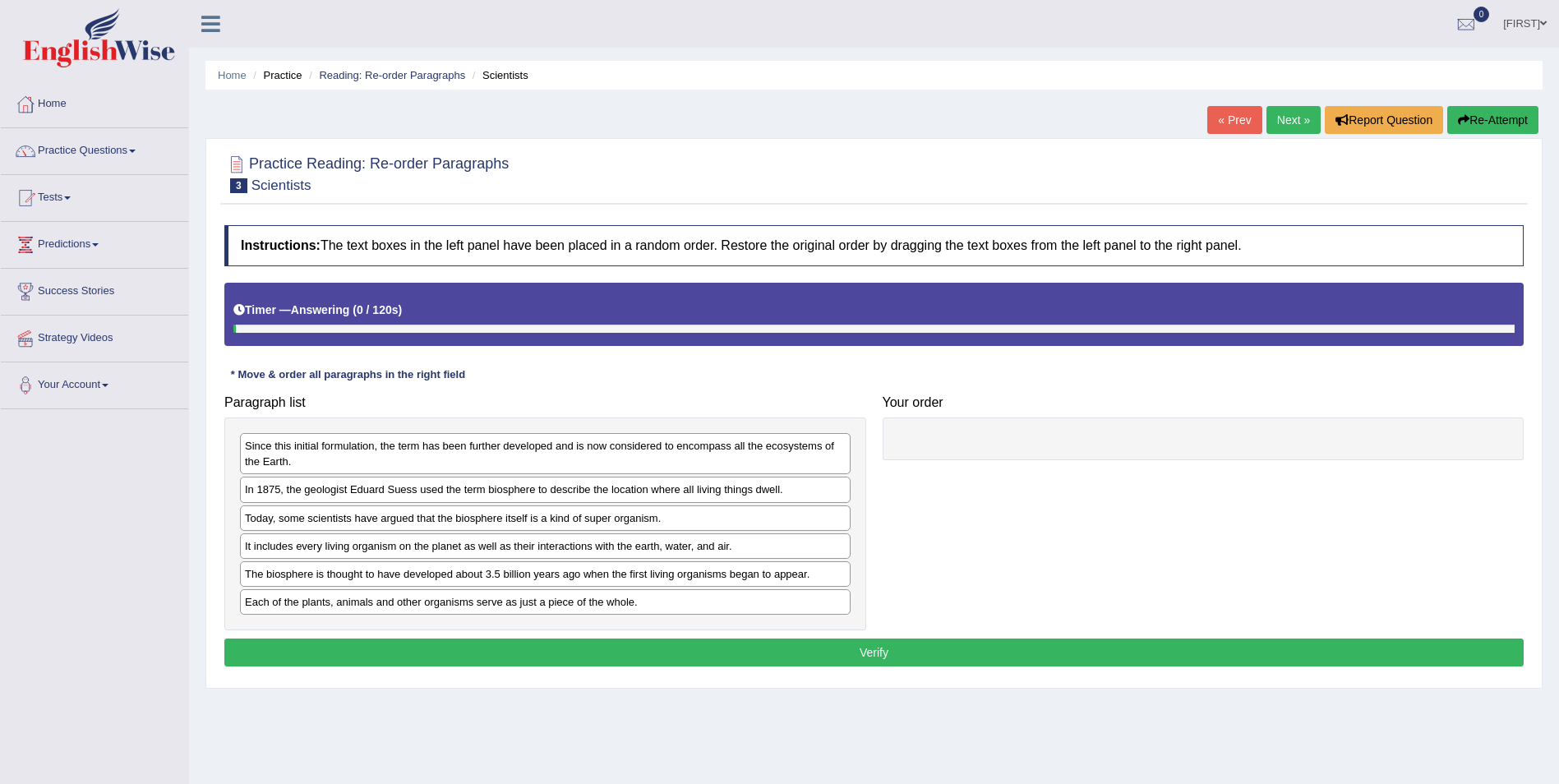 scroll, scrollTop: 0, scrollLeft: 0, axis: both 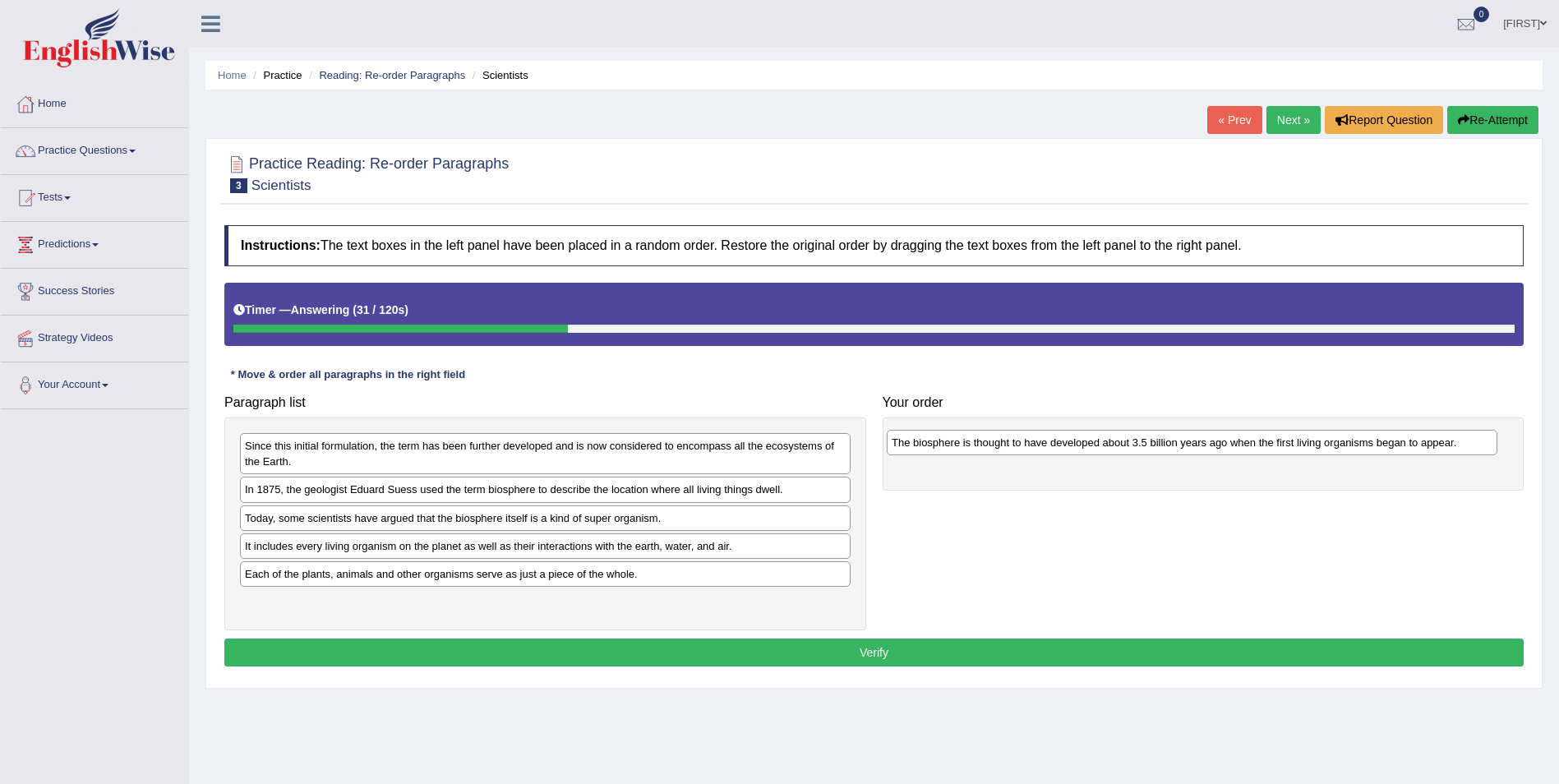 drag, startPoint x: 261, startPoint y: 575, endPoint x: 907, endPoint y: 444, distance: 659.1487 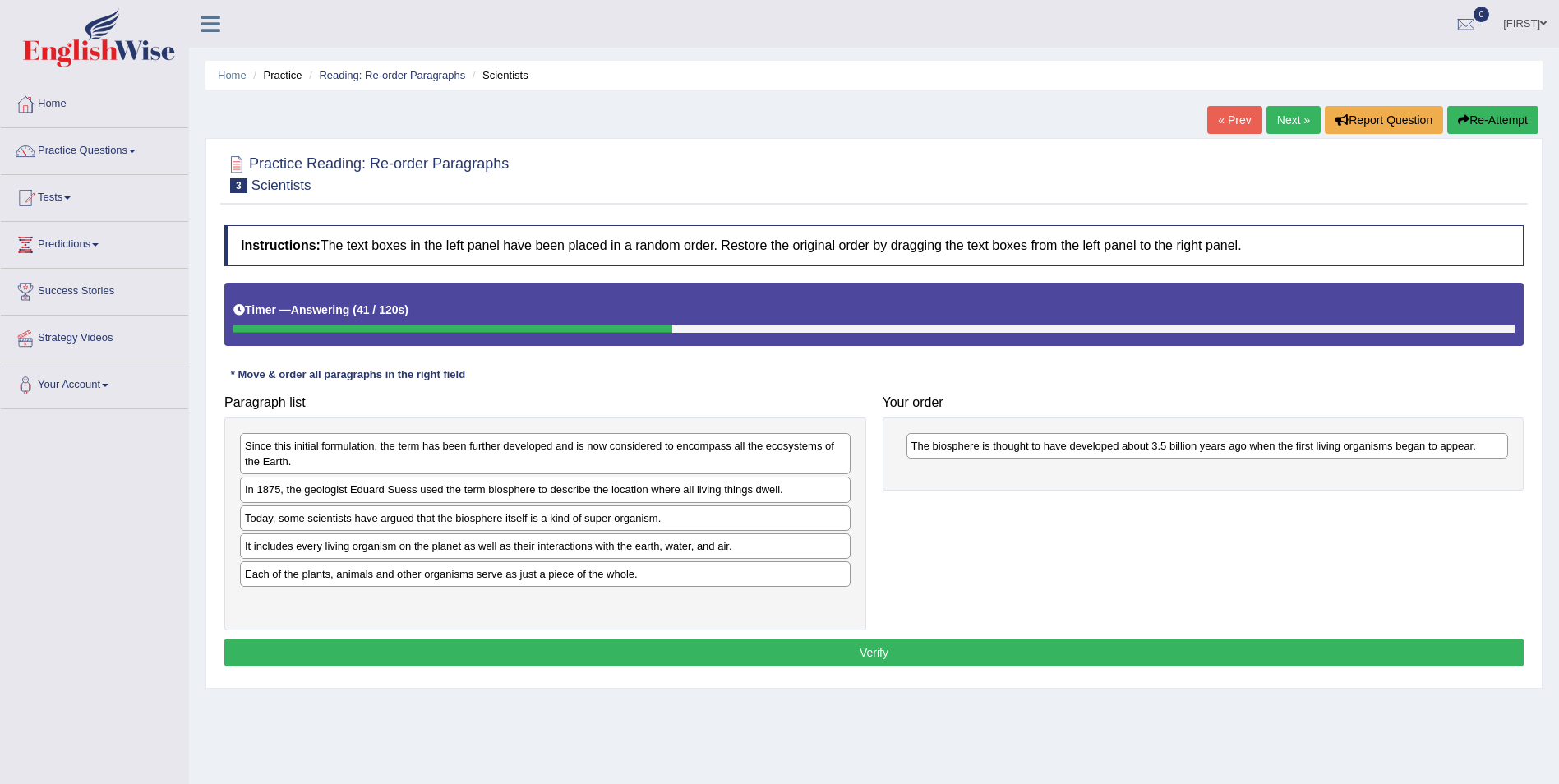 click on "In 1875, the geologist Eduard Suess used the term biosphere to describe the location where all living things dwell." at bounding box center [545, 489] 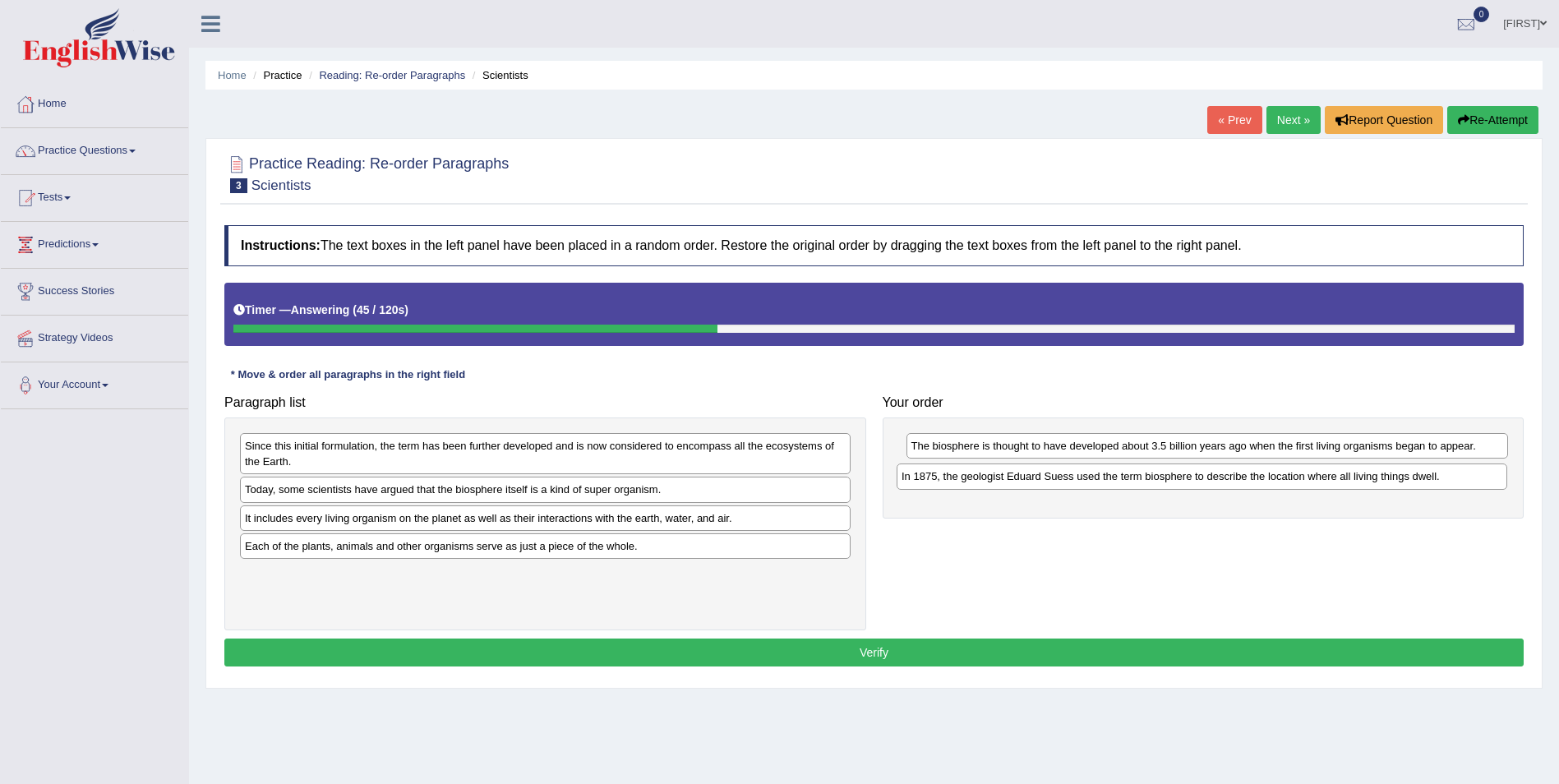 drag, startPoint x: 279, startPoint y: 487, endPoint x: 936, endPoint y: 474, distance: 657.1286 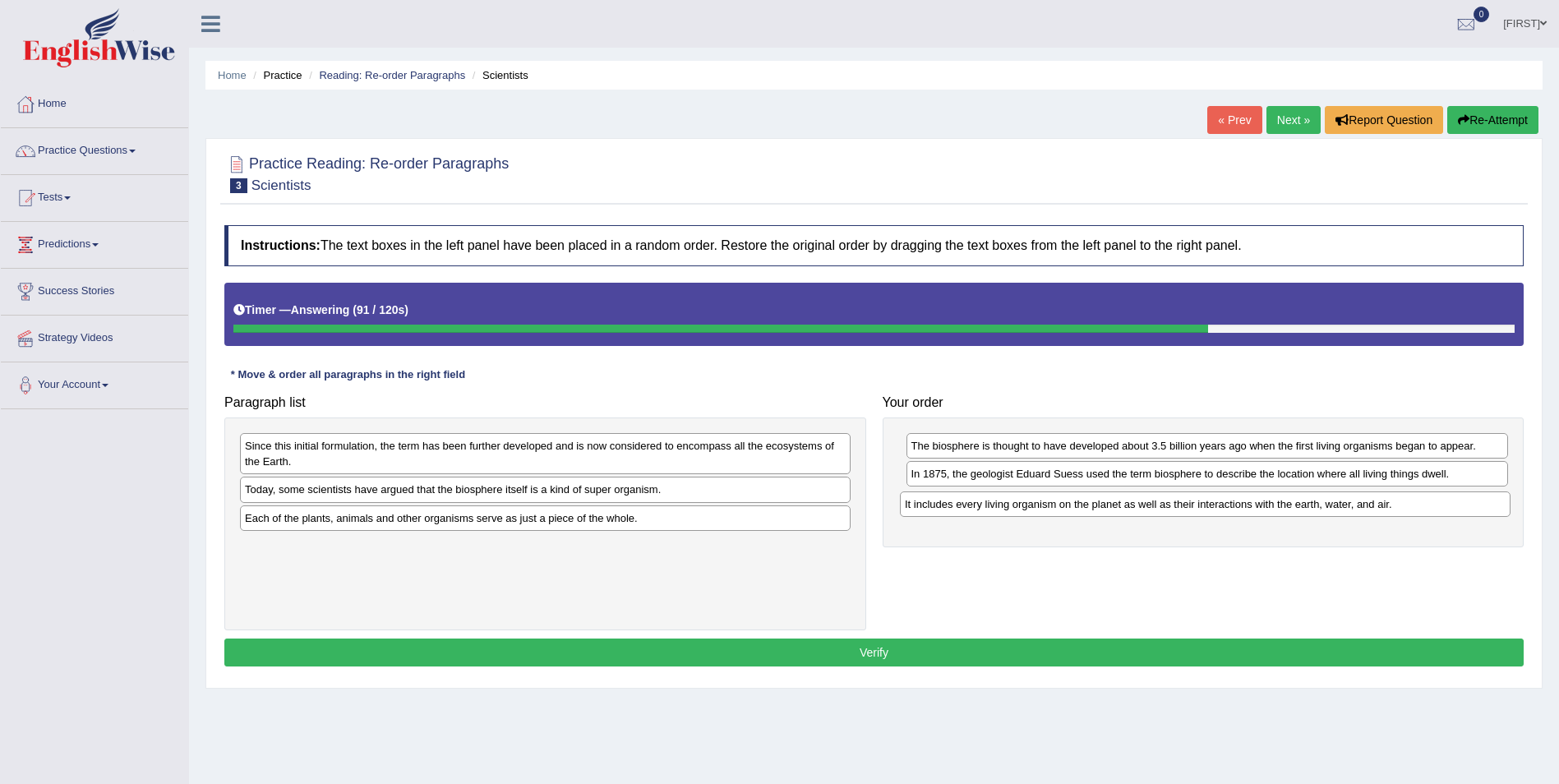 drag, startPoint x: 260, startPoint y: 522, endPoint x: 927, endPoint y: 508, distance: 667.1469 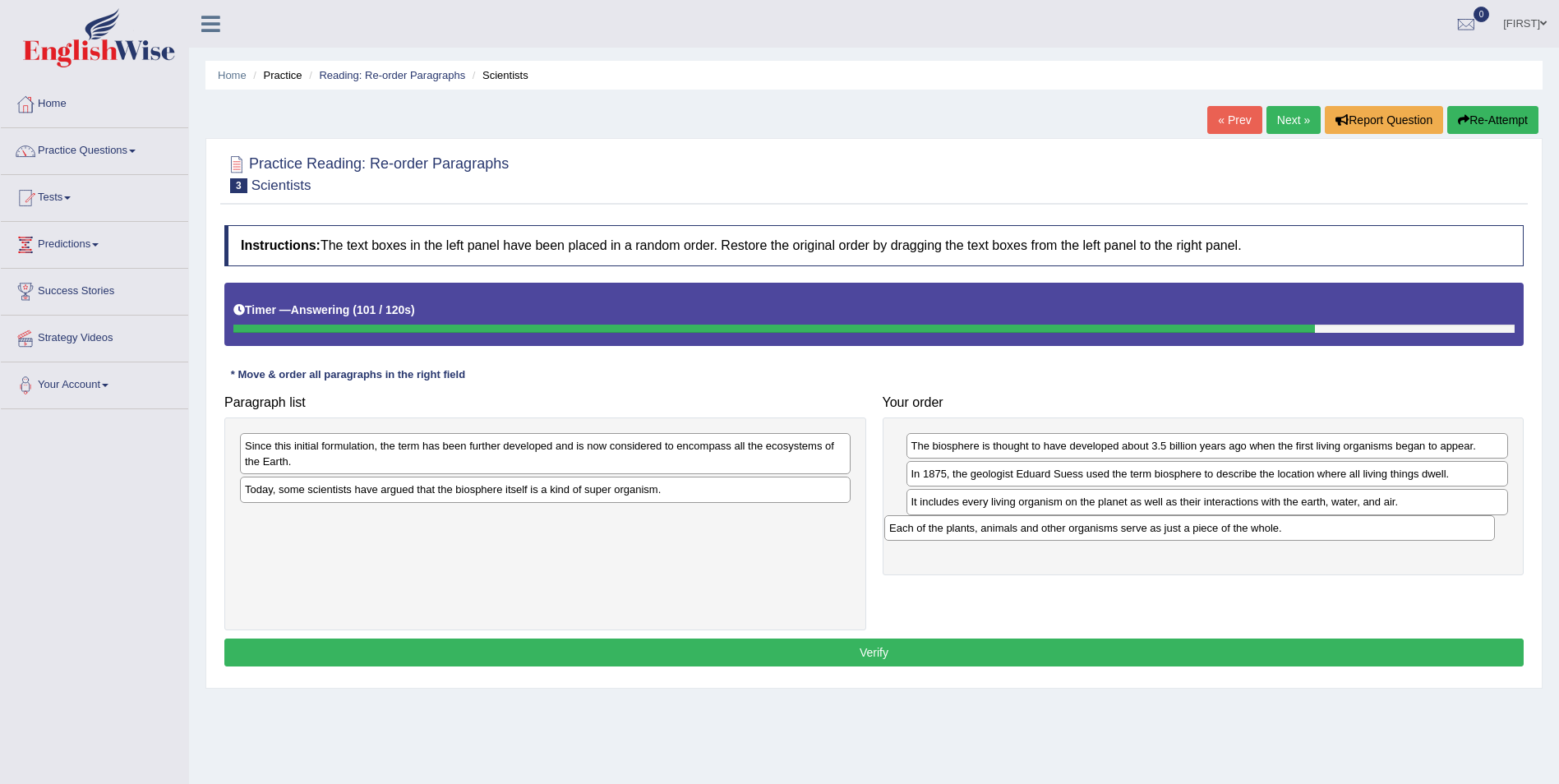 drag, startPoint x: 278, startPoint y: 514, endPoint x: 948, endPoint y: 523, distance: 670.06045 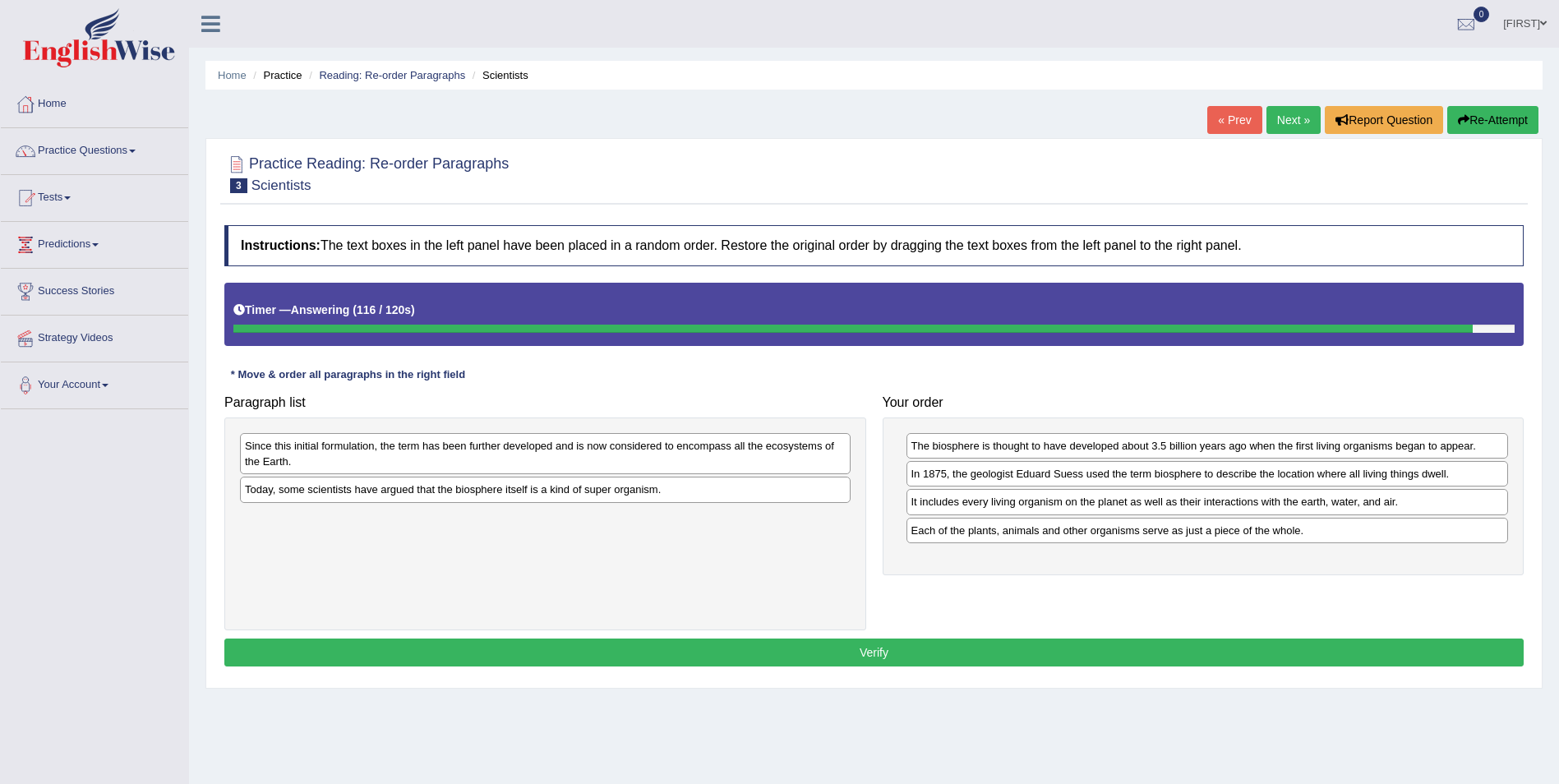 click on "Since this initial formulation, the term has been further developed and is now considered to encompass all the ecosystems of the Earth." at bounding box center [545, 454] 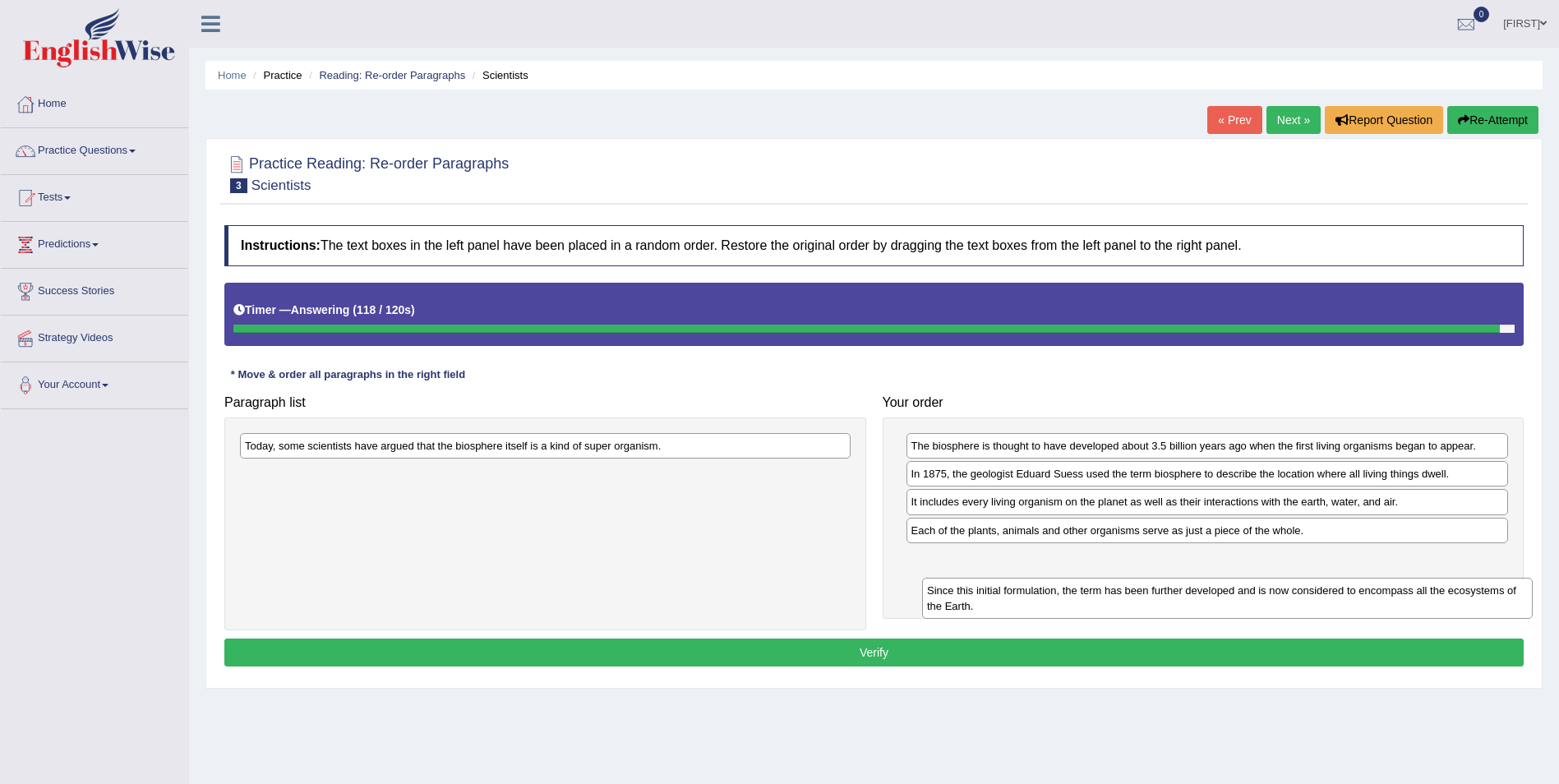 drag, startPoint x: 327, startPoint y: 453, endPoint x: 1017, endPoint y: 574, distance: 700.5291 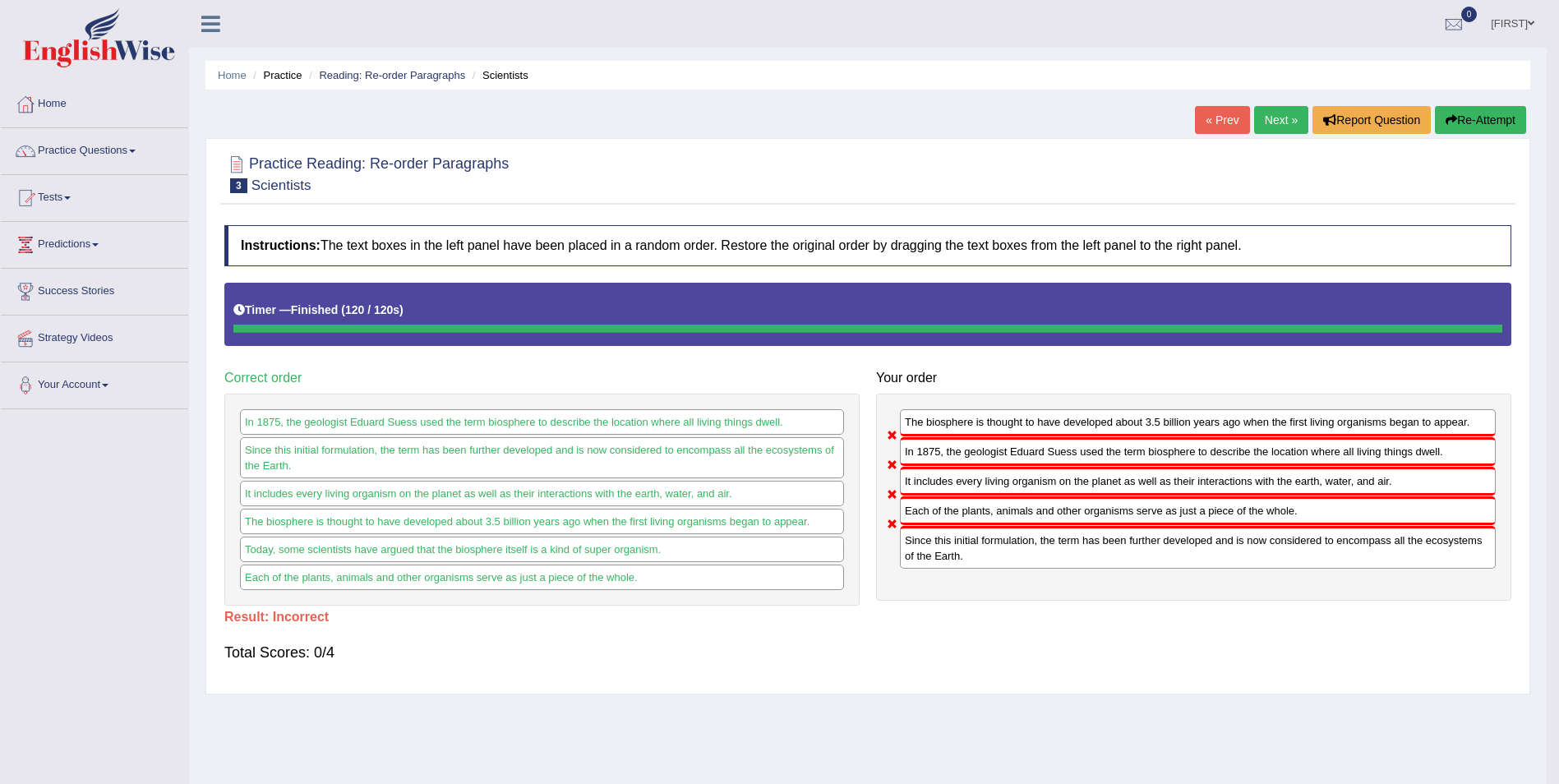 drag, startPoint x: 645, startPoint y: 442, endPoint x: 1065, endPoint y: 593, distance: 446.3194 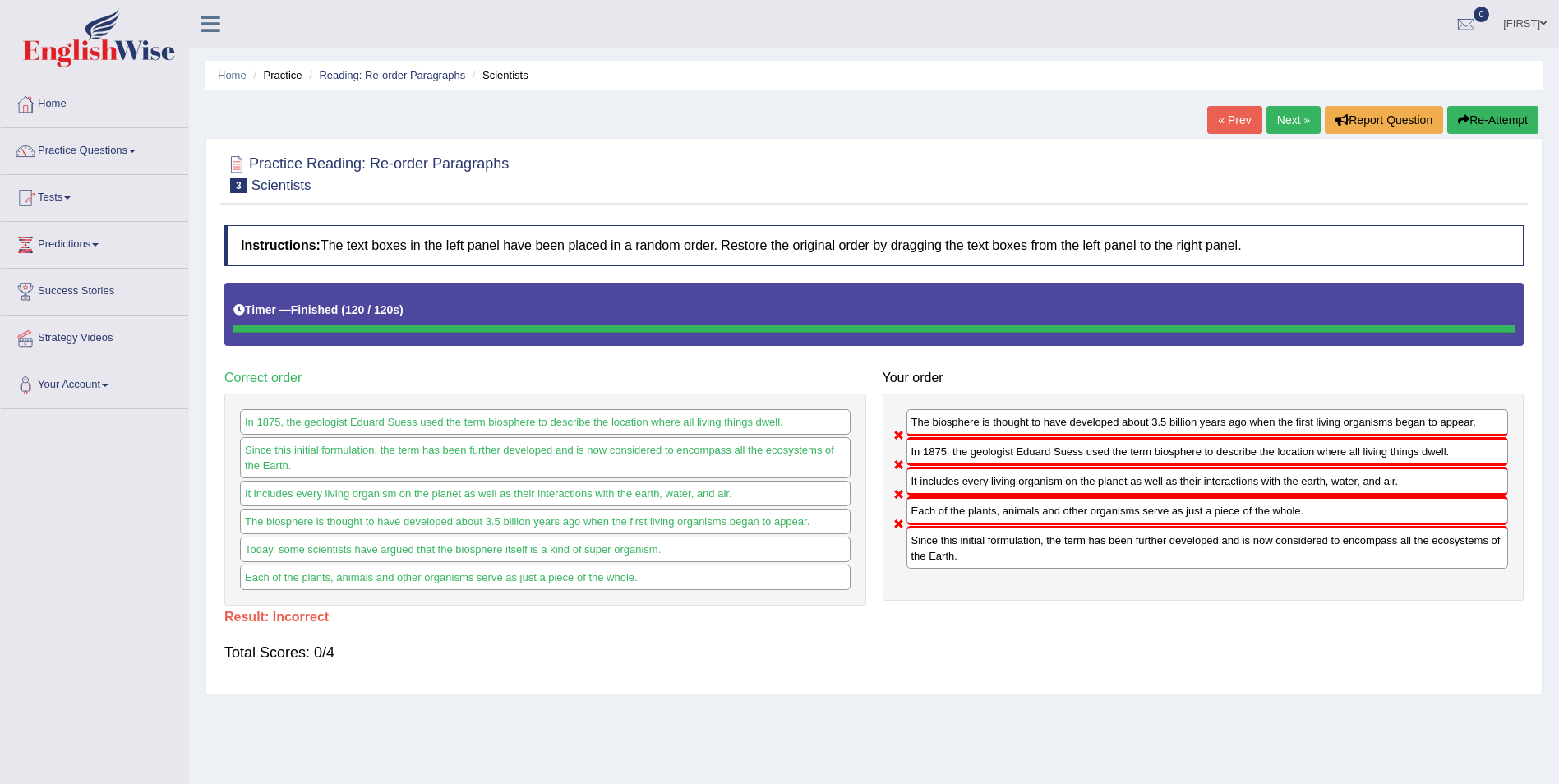 click on "Next »" at bounding box center [1294, 120] 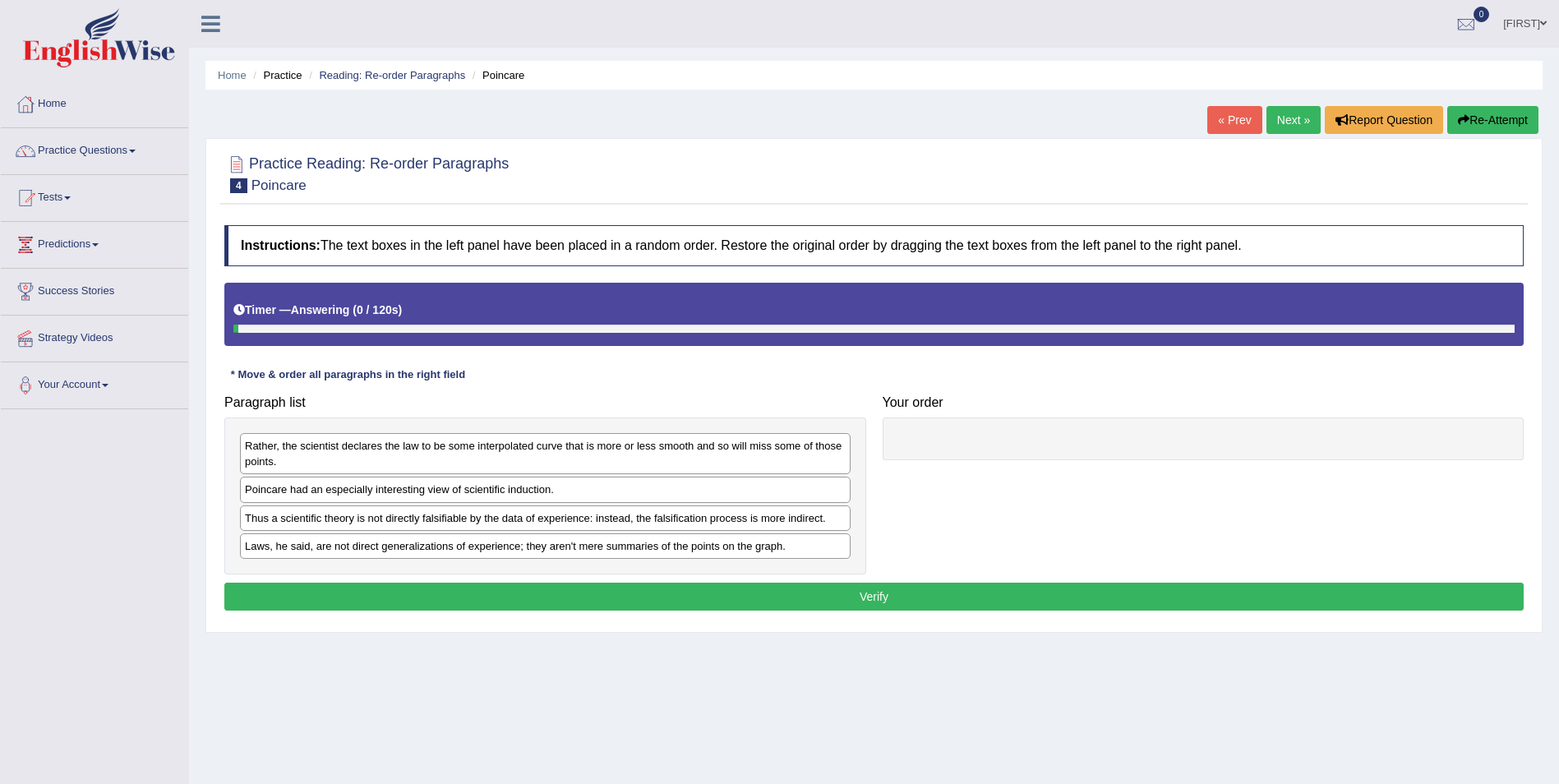 scroll, scrollTop: 0, scrollLeft: 0, axis: both 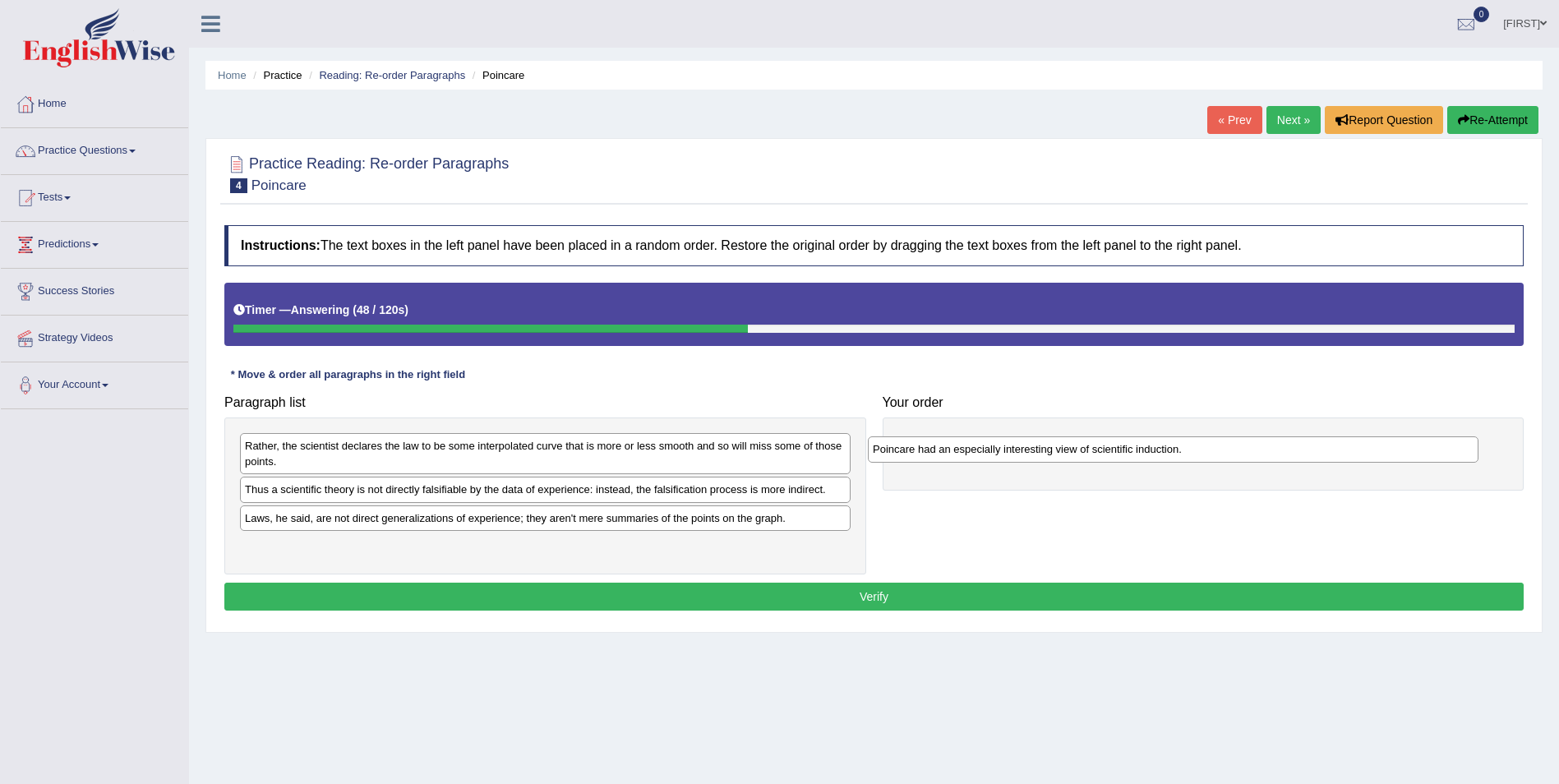 drag, startPoint x: 270, startPoint y: 483, endPoint x: 920, endPoint y: 444, distance: 651.1689 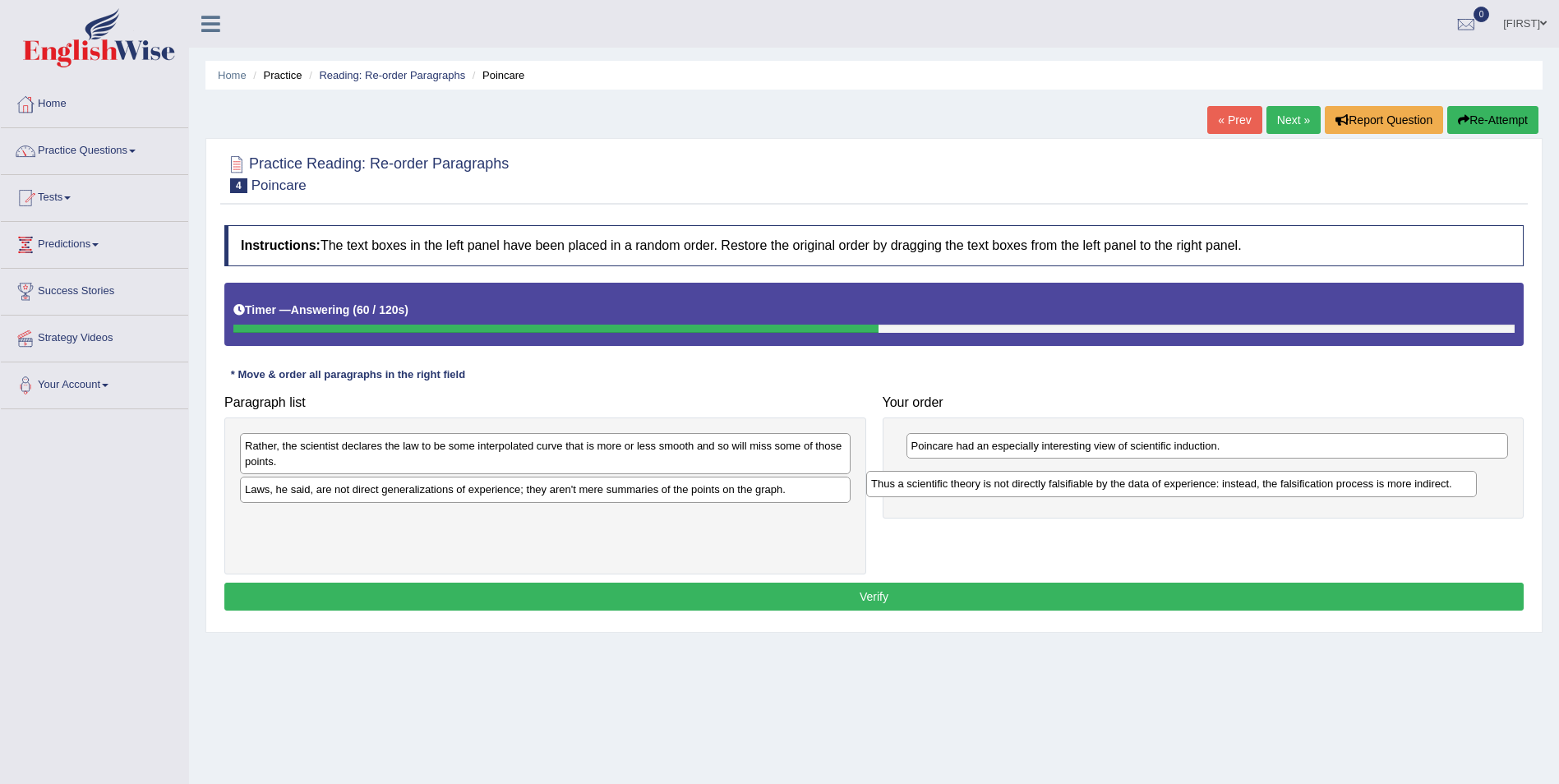 drag, startPoint x: 321, startPoint y: 489, endPoint x: 968, endPoint y: 480, distance: 647.0626 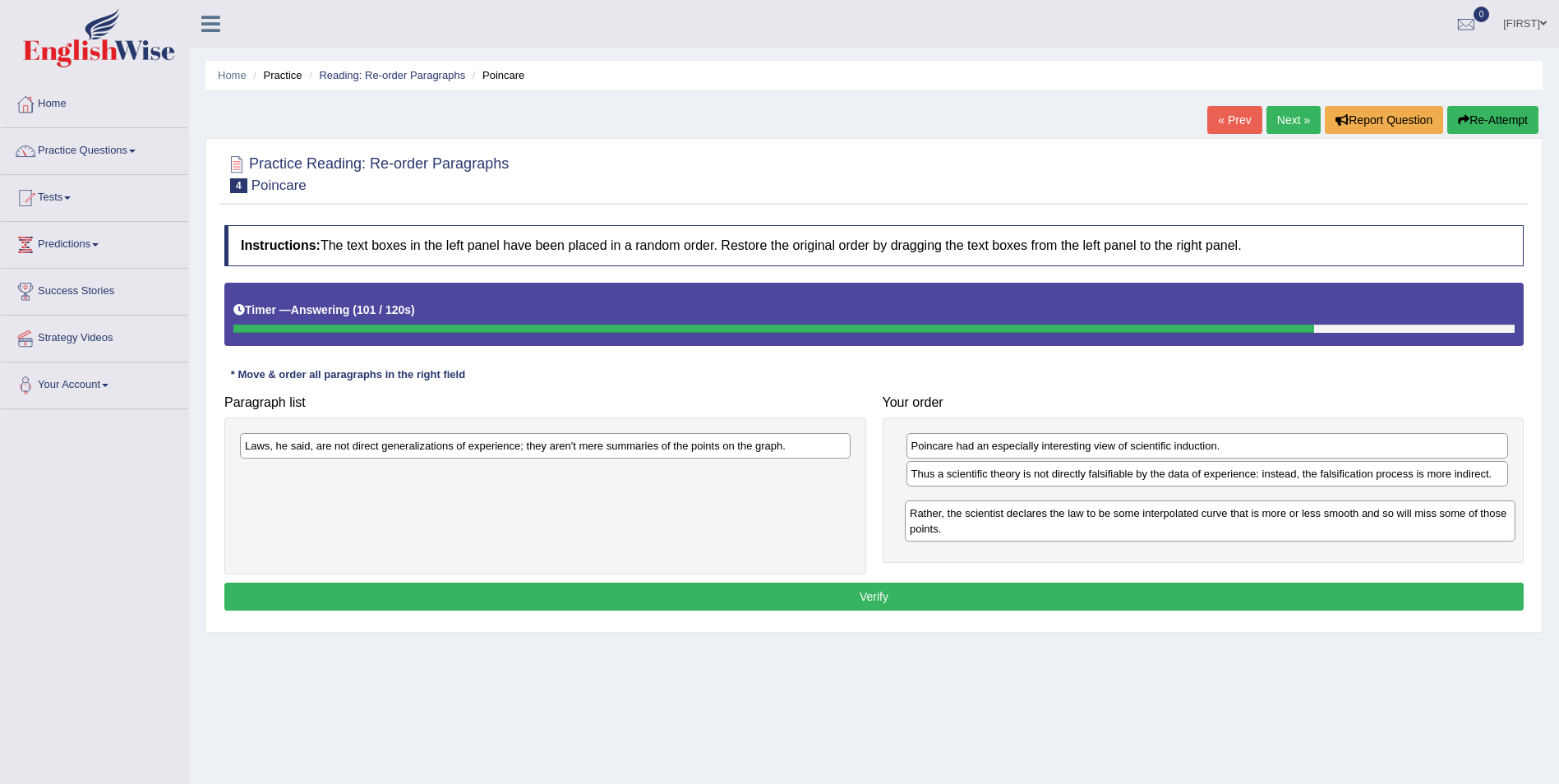 drag, startPoint x: 307, startPoint y: 467, endPoint x: 981, endPoint y: 530, distance: 676.938 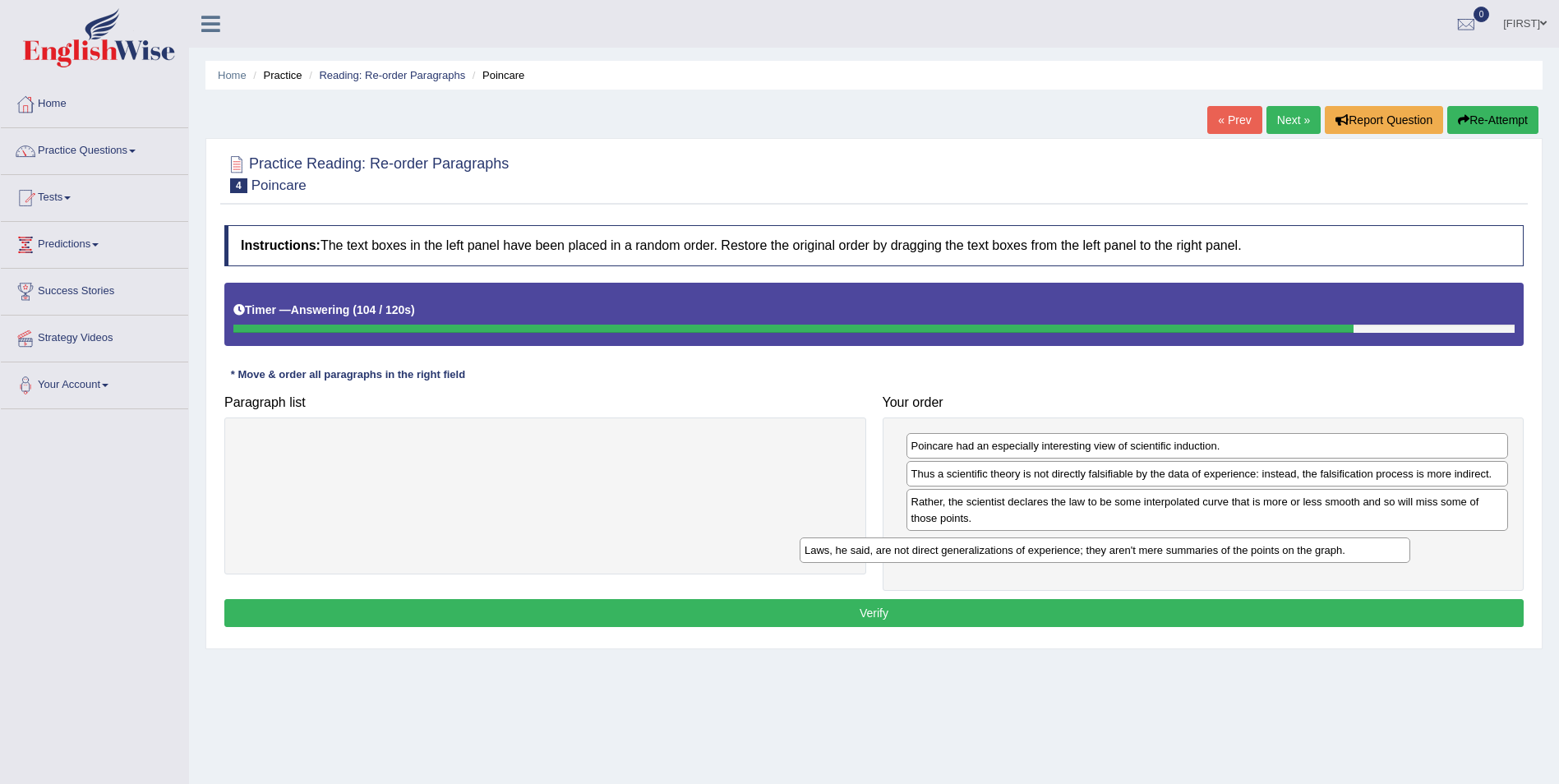 drag, startPoint x: 551, startPoint y: 442, endPoint x: 1156, endPoint y: 551, distance: 614.7406 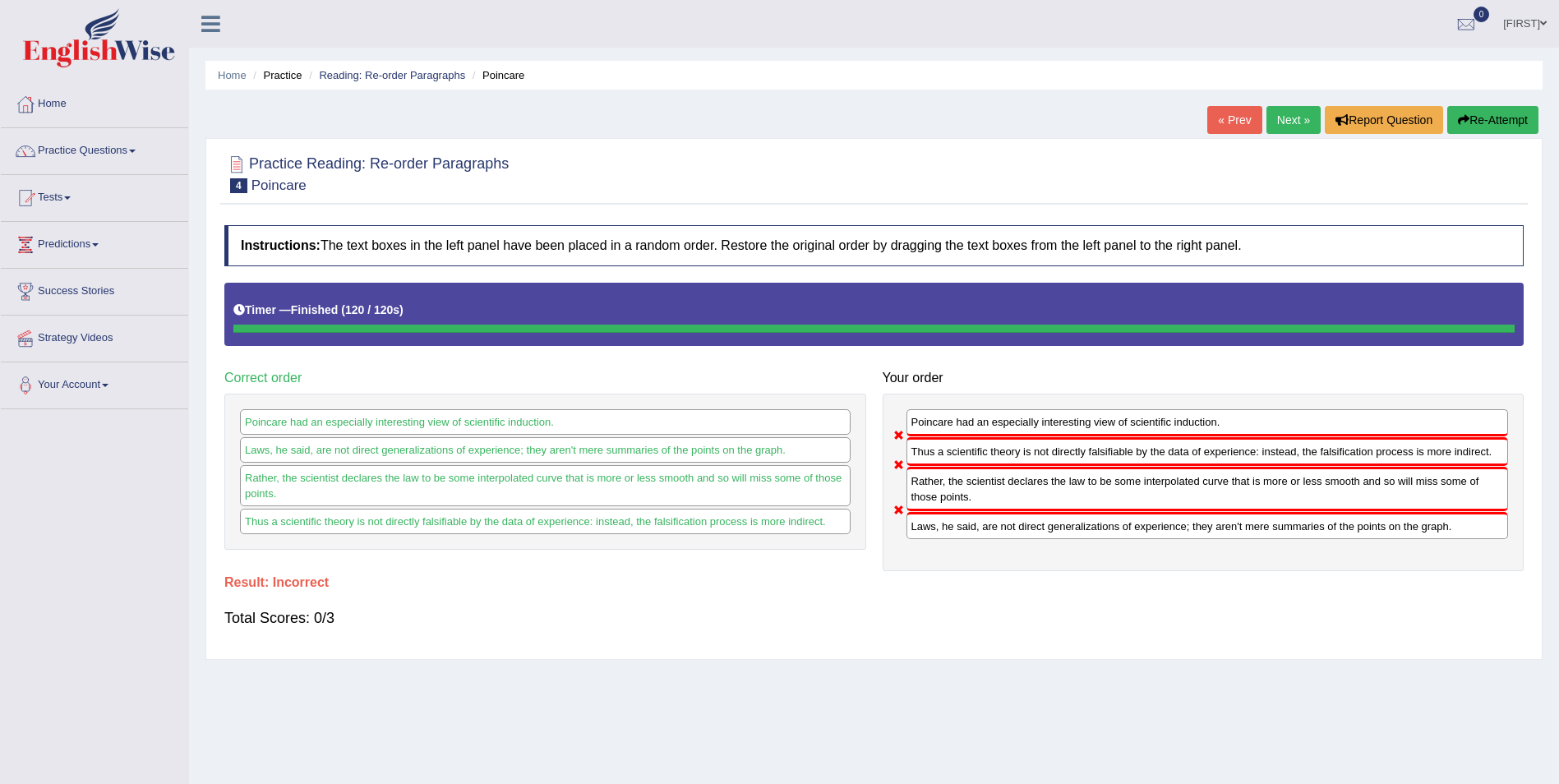 click on "Practice Questions" at bounding box center [95, 149] 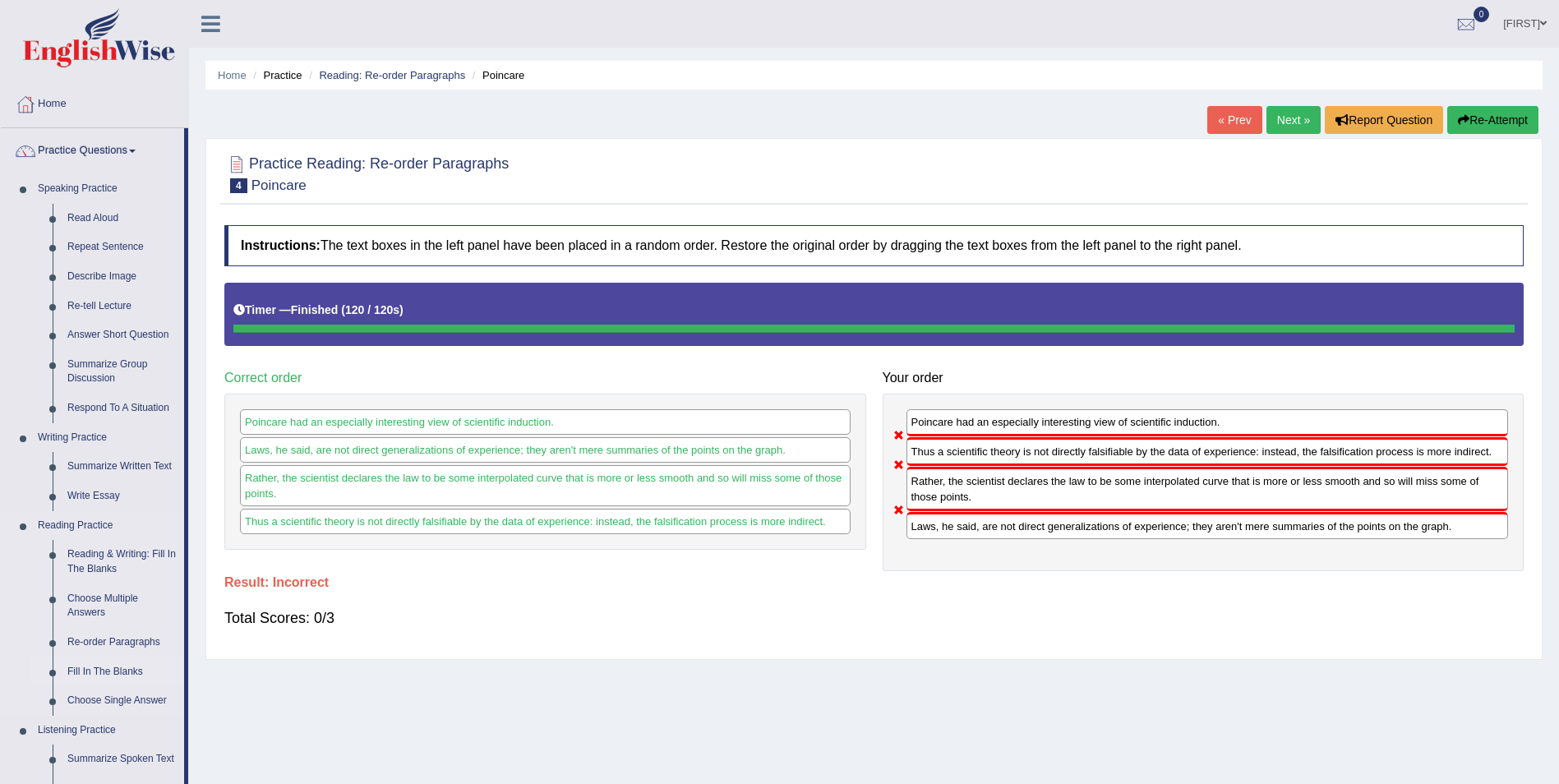 click on "Fill In The Blanks" at bounding box center [122, 672] 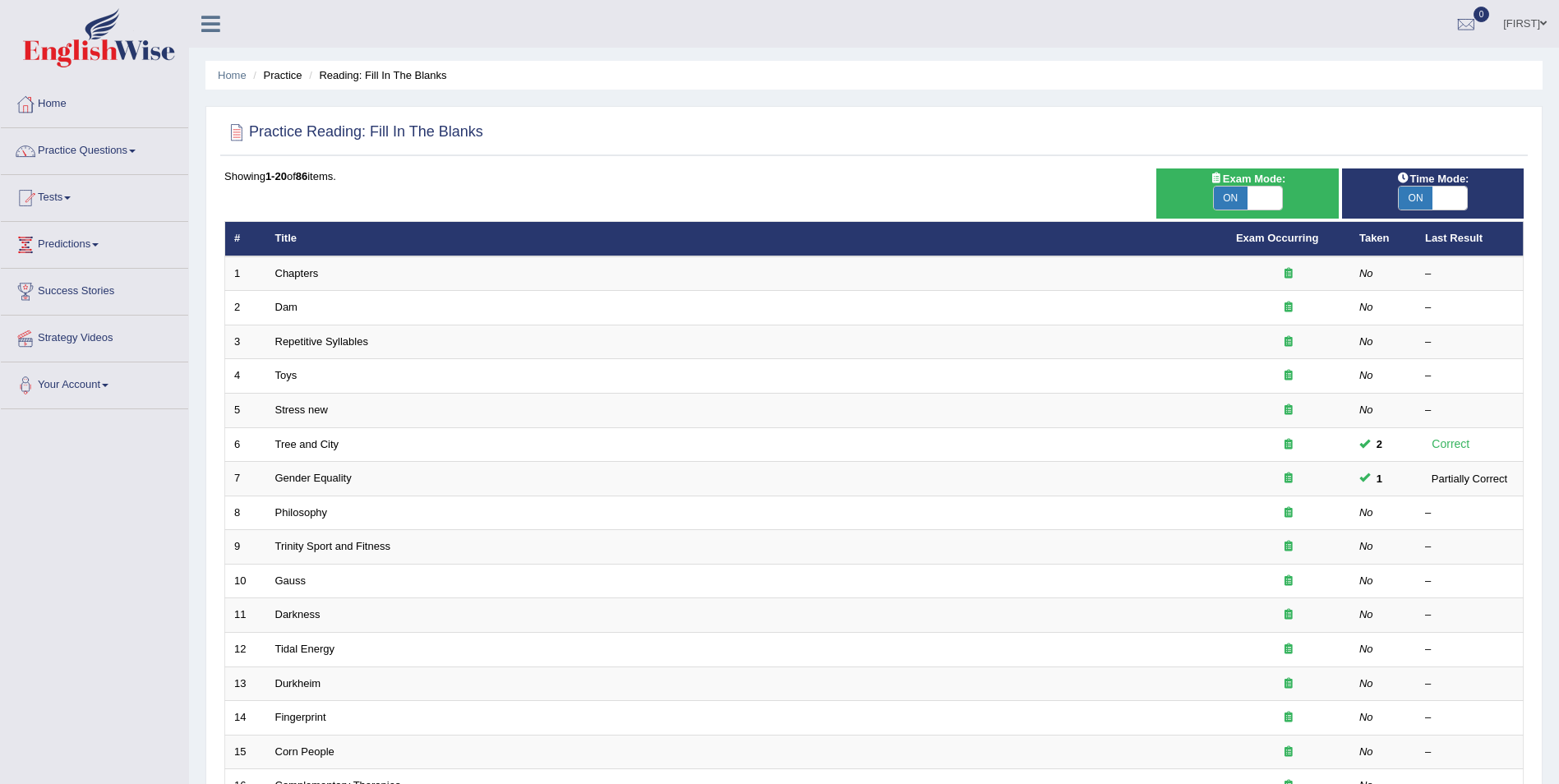 scroll, scrollTop: 0, scrollLeft: 0, axis: both 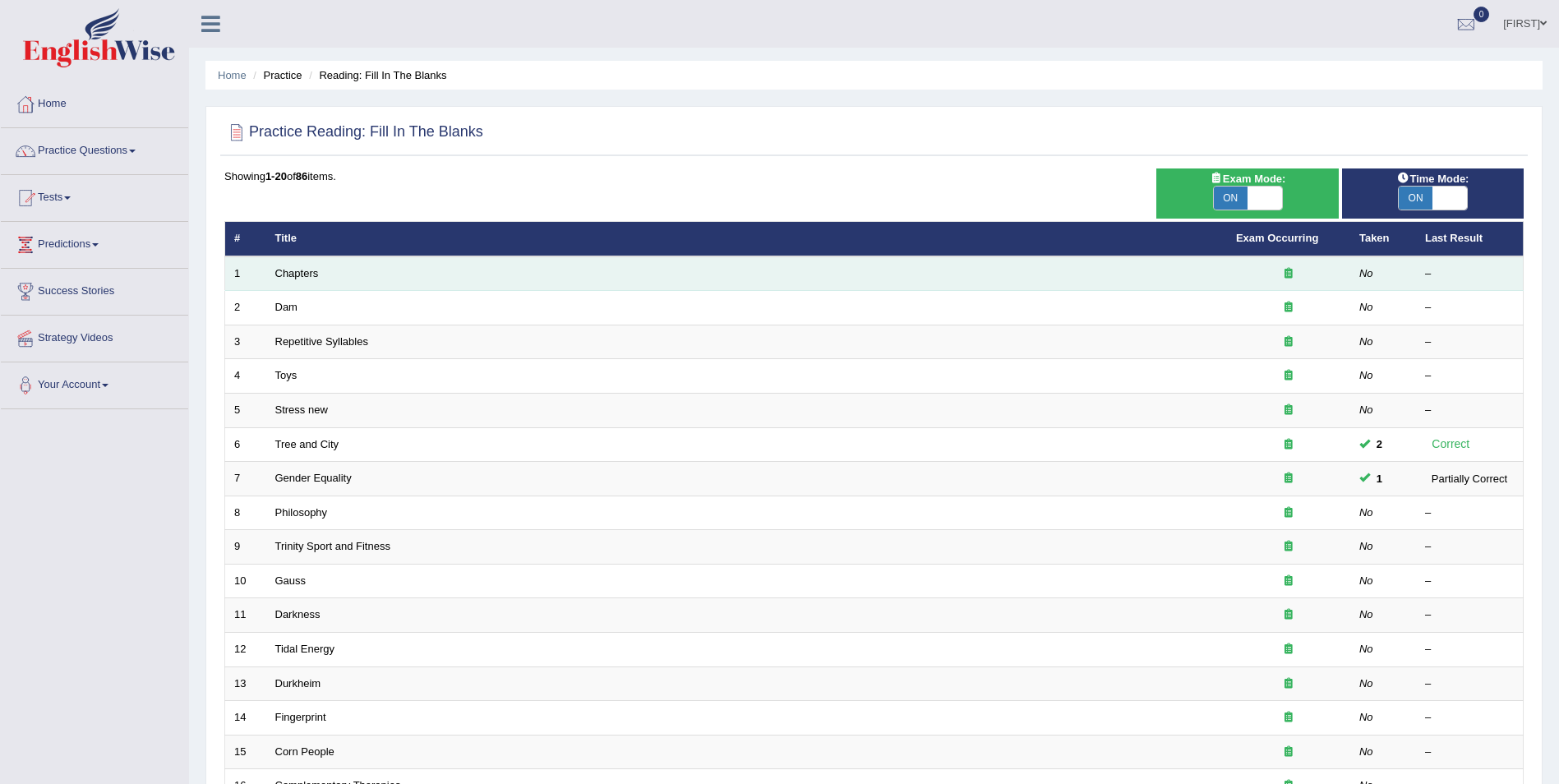 click on "Chapters" at bounding box center (746, 274) 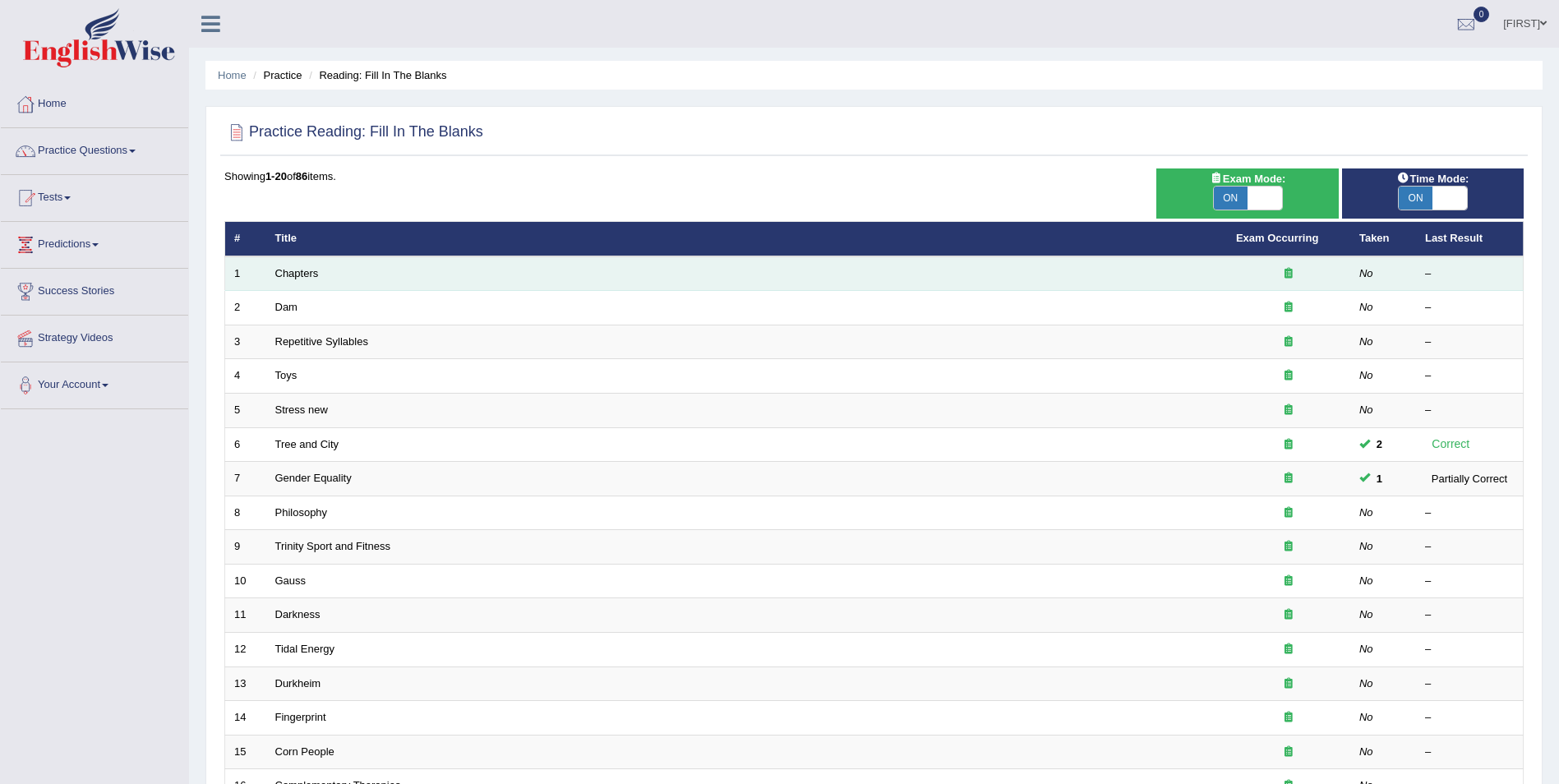 click on "Chapters" at bounding box center (746, 274) 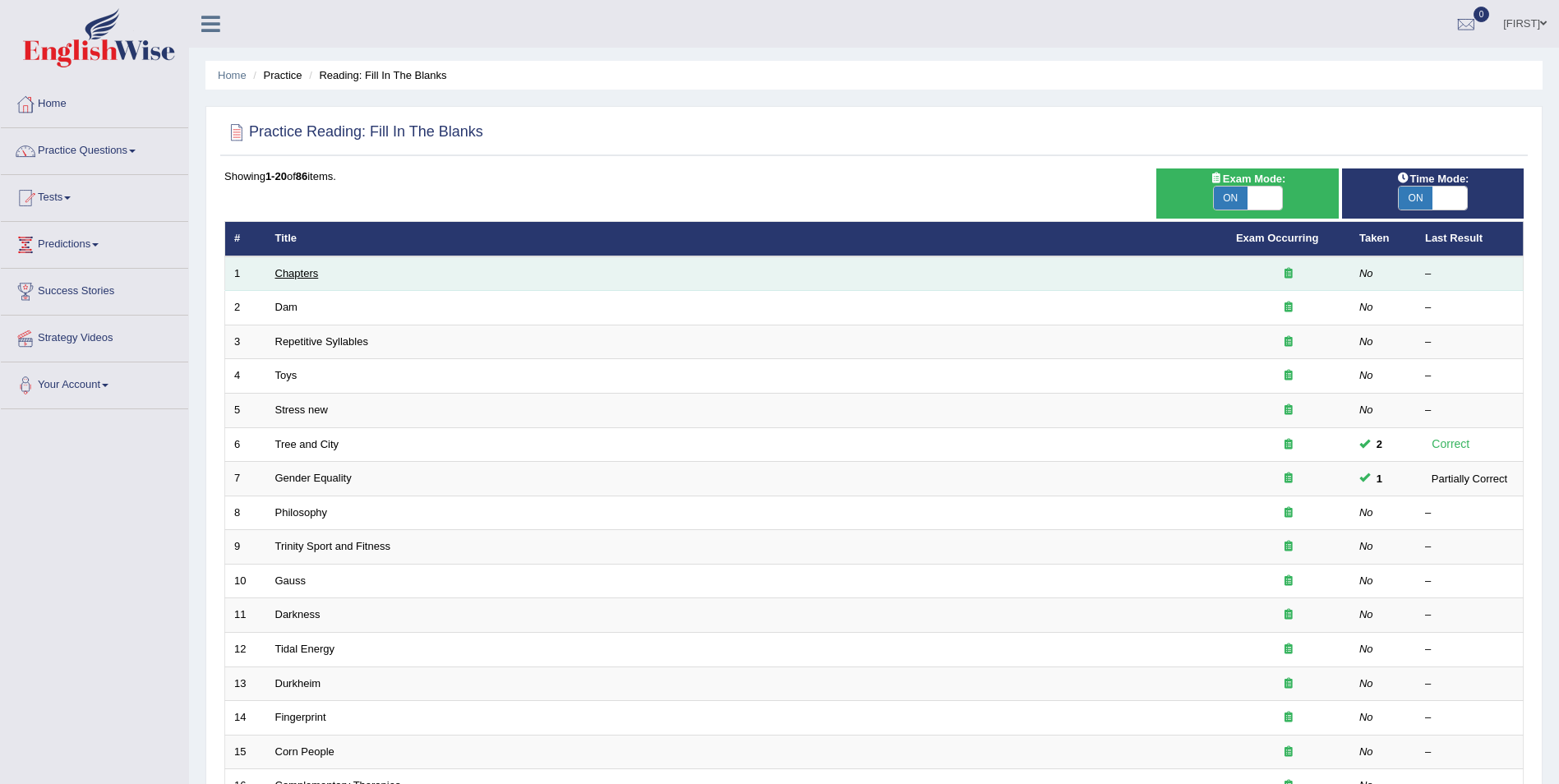 click on "Chapters" at bounding box center [297, 273] 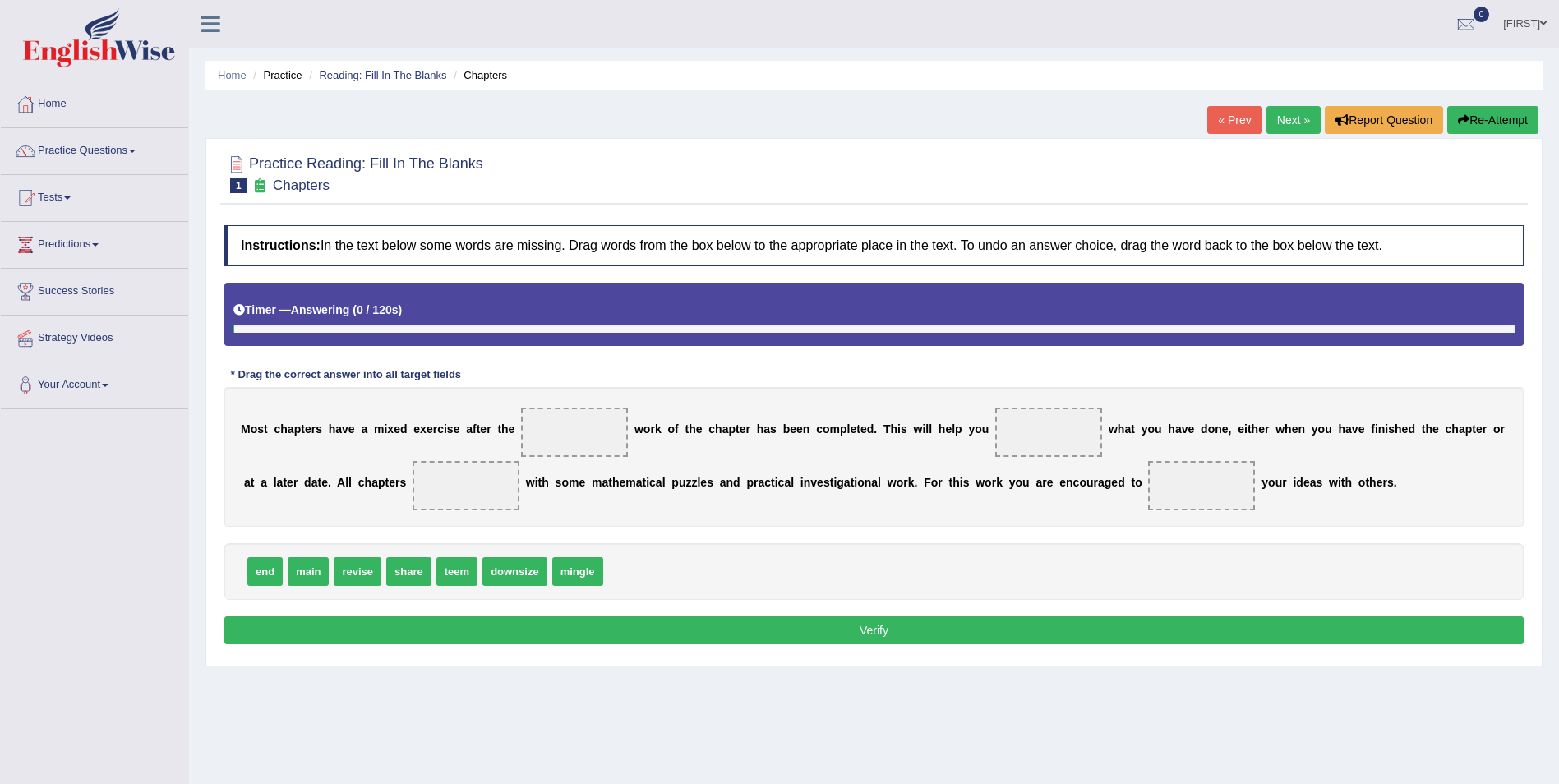 scroll, scrollTop: 0, scrollLeft: 0, axis: both 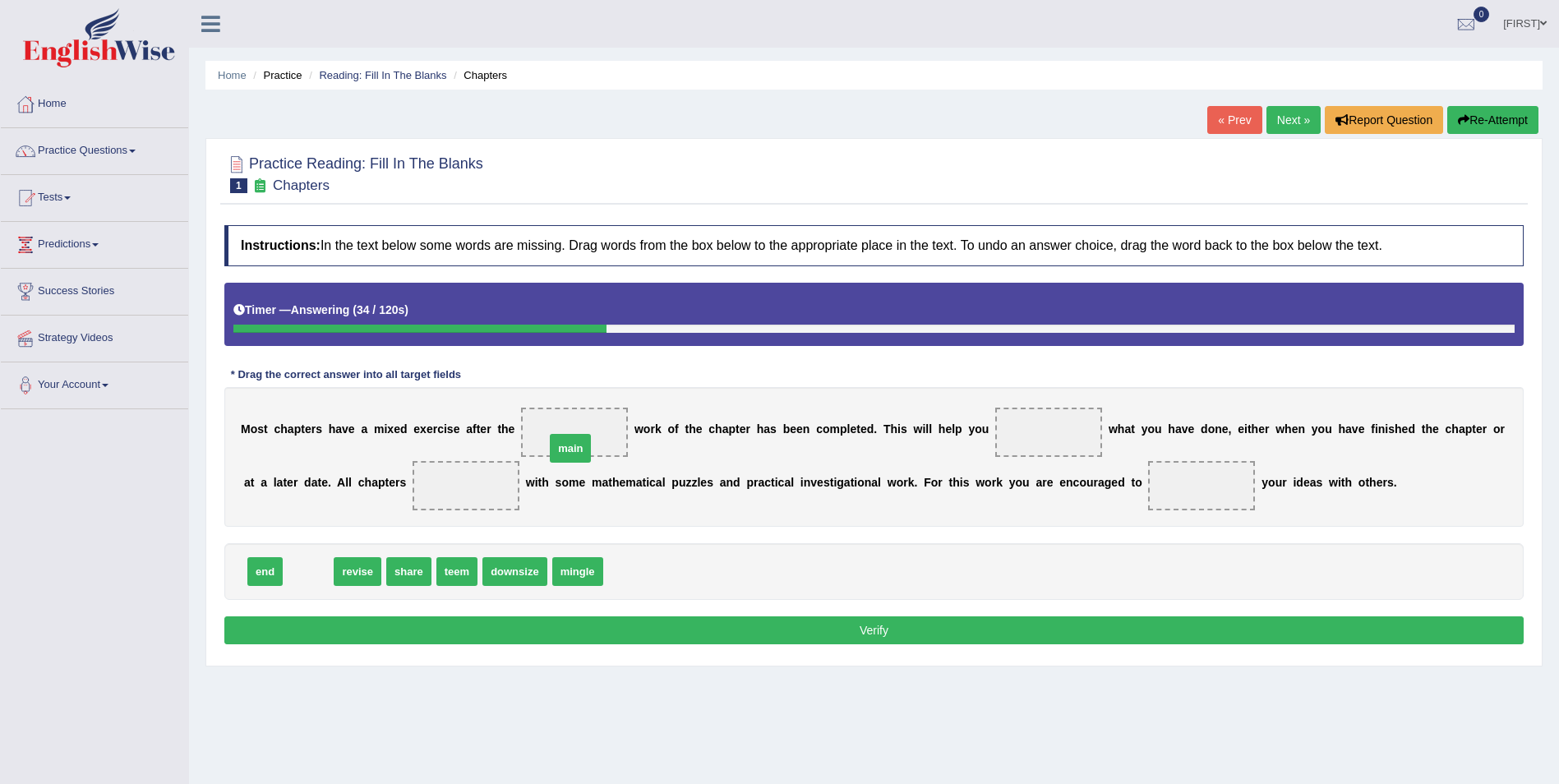 drag, startPoint x: 311, startPoint y: 565, endPoint x: 573, endPoint y: 442, distance: 289.43566 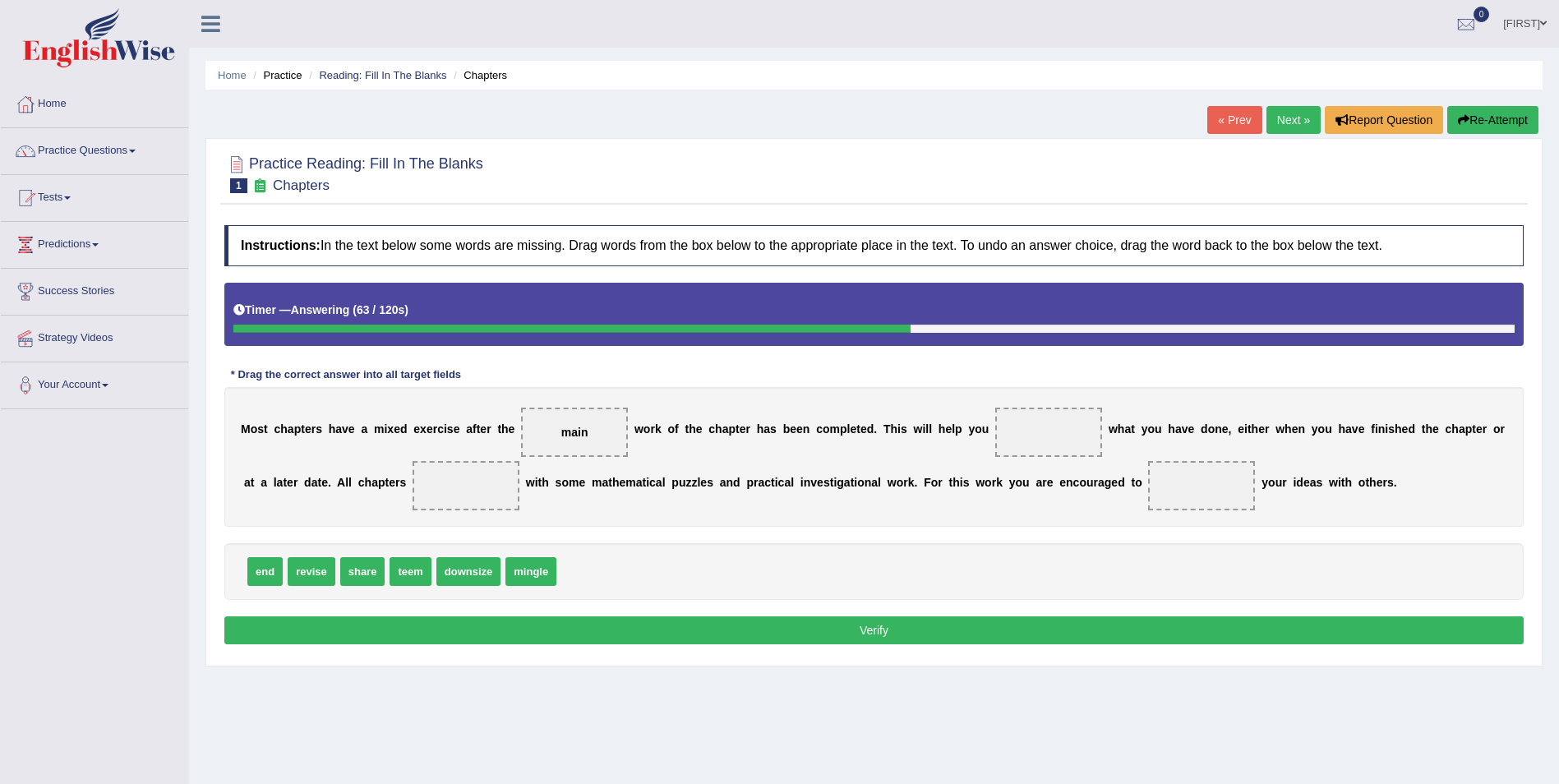 click on "revise" at bounding box center [311, 571] 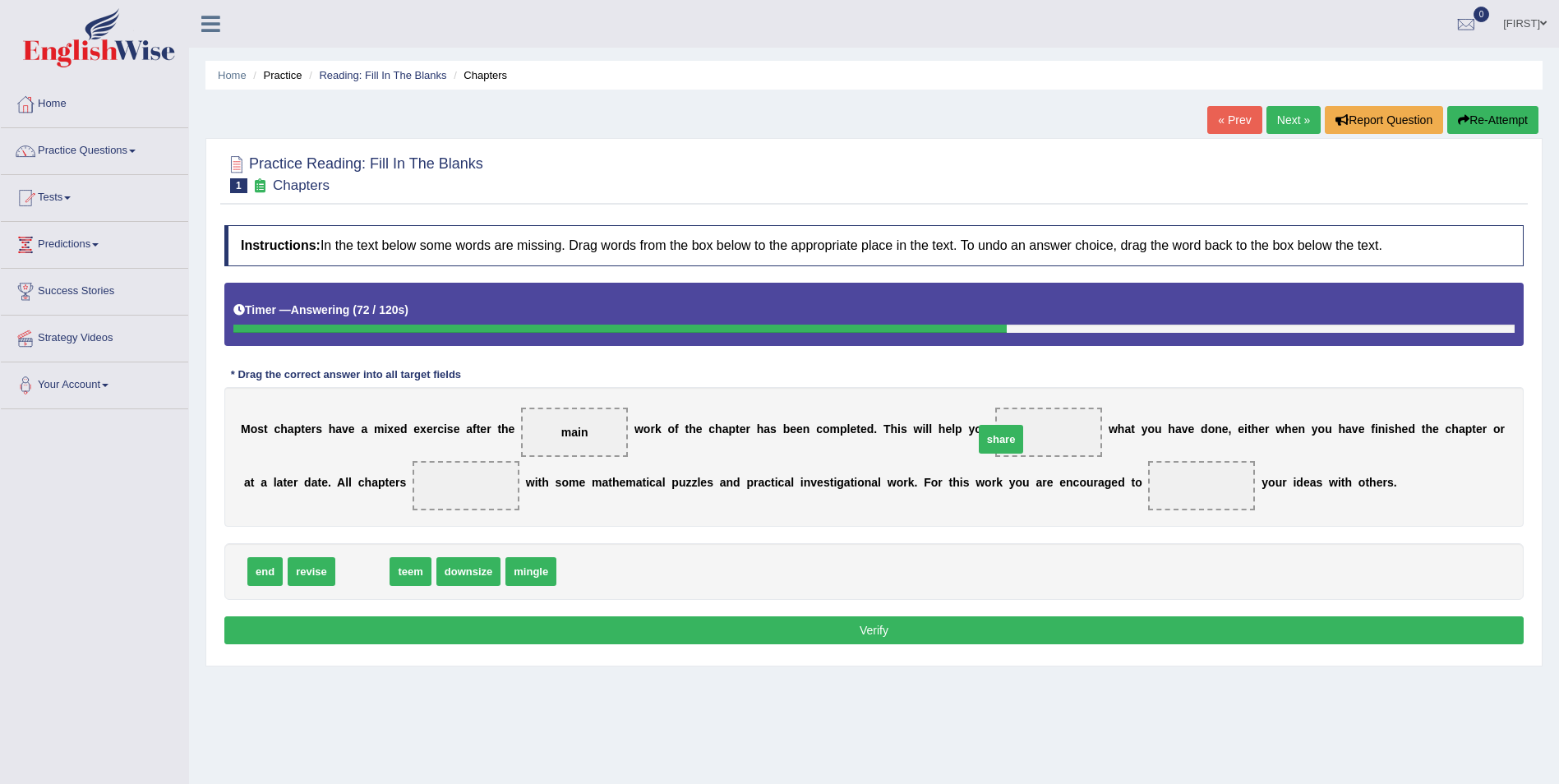 drag, startPoint x: 357, startPoint y: 566, endPoint x: 996, endPoint y: 434, distance: 652.4914 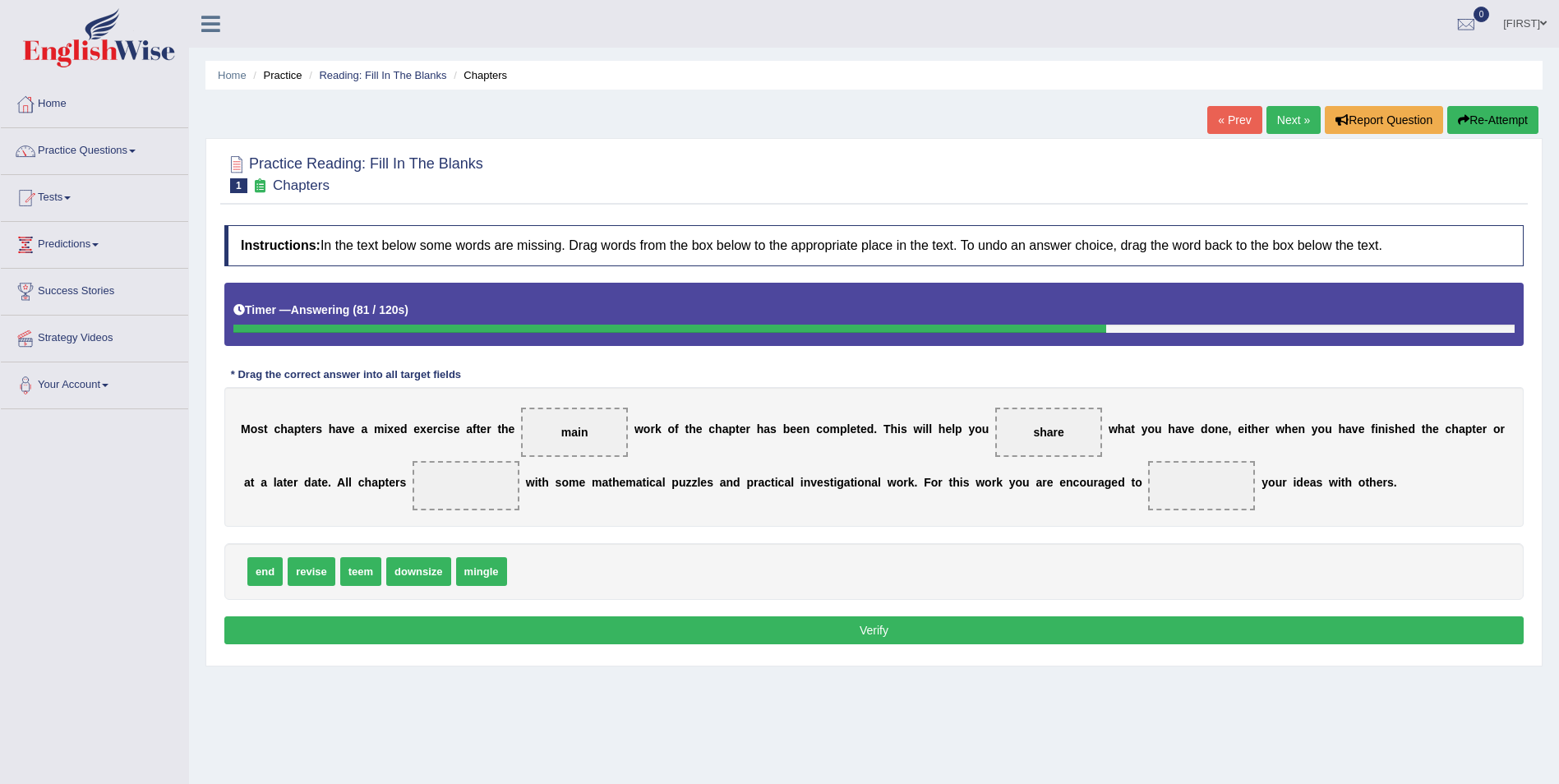 click on "end" at bounding box center [265, 571] 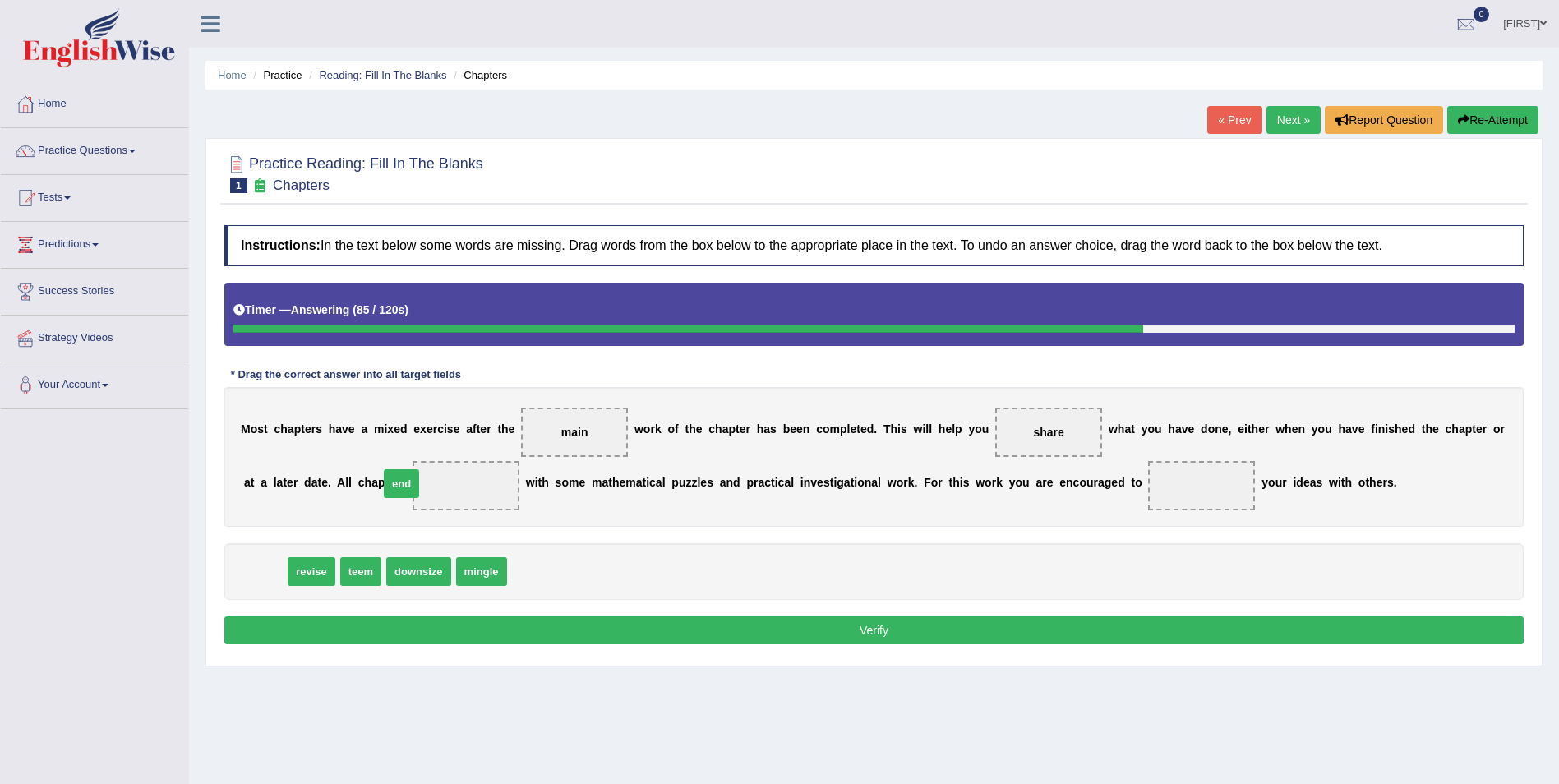 drag, startPoint x: 261, startPoint y: 573, endPoint x: 398, endPoint y: 485, distance: 162.82813 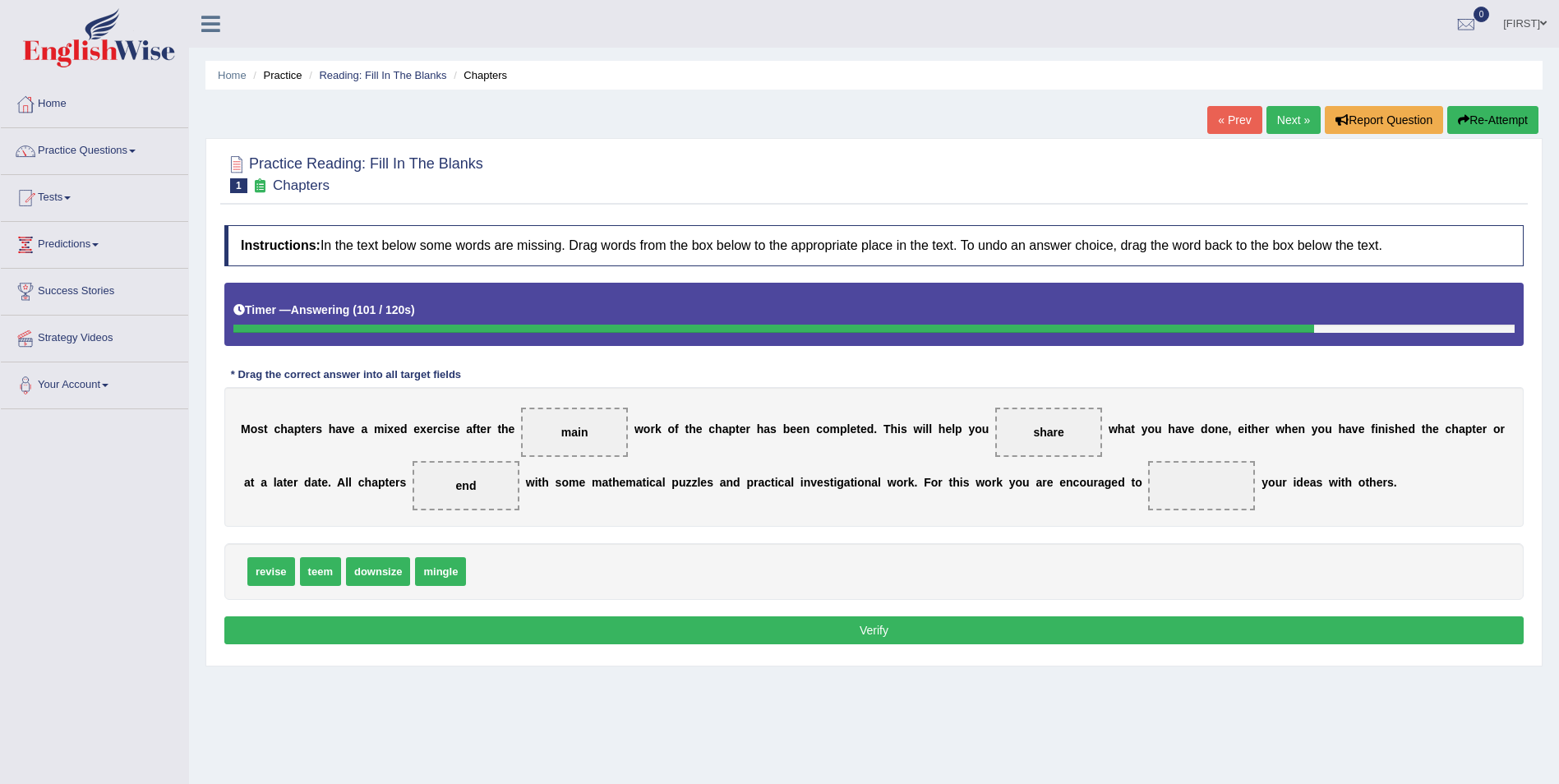 click on "share" at bounding box center [1049, 432] 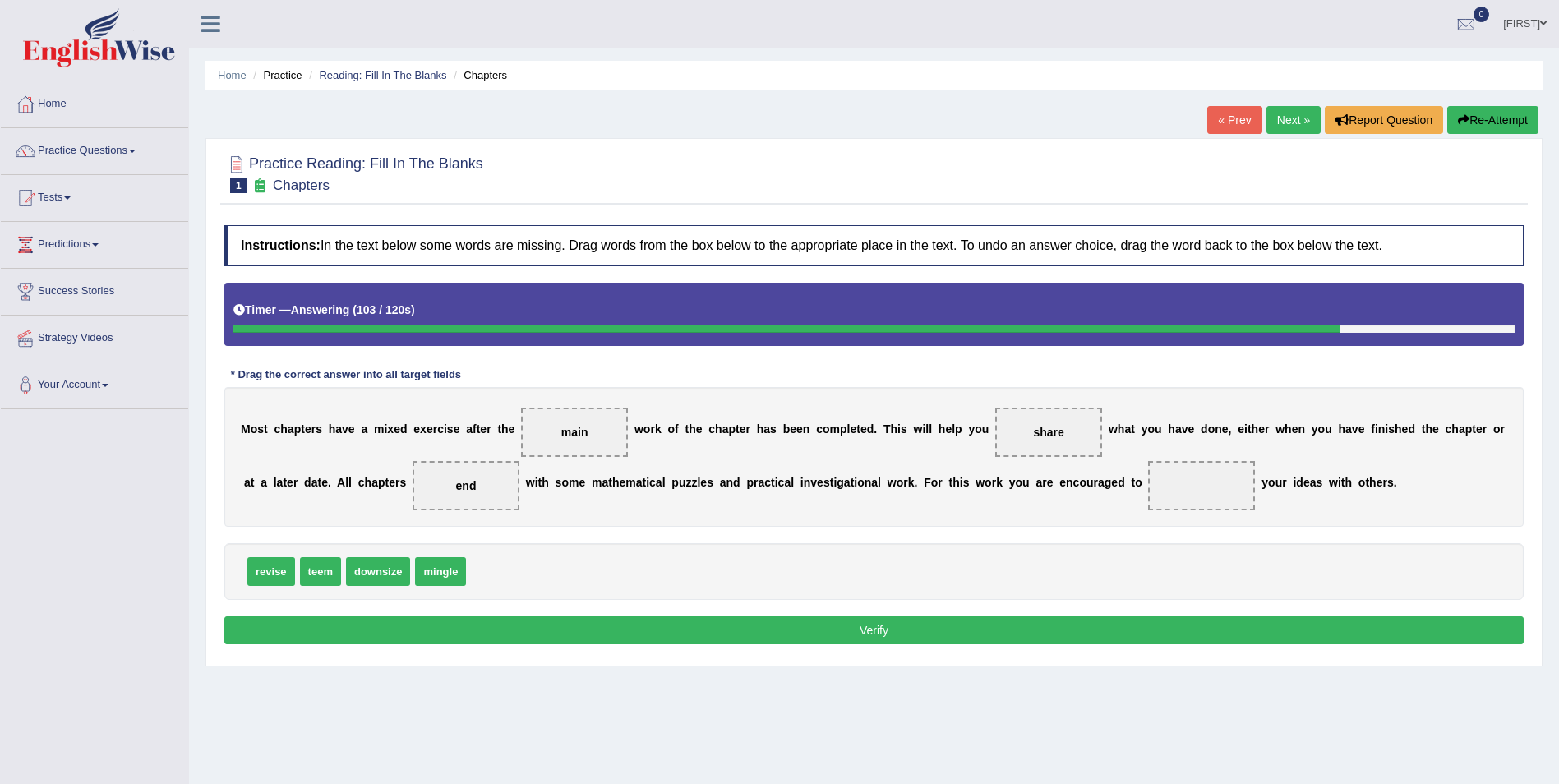drag, startPoint x: 1000, startPoint y: 422, endPoint x: 1050, endPoint y: 450, distance: 57.3062 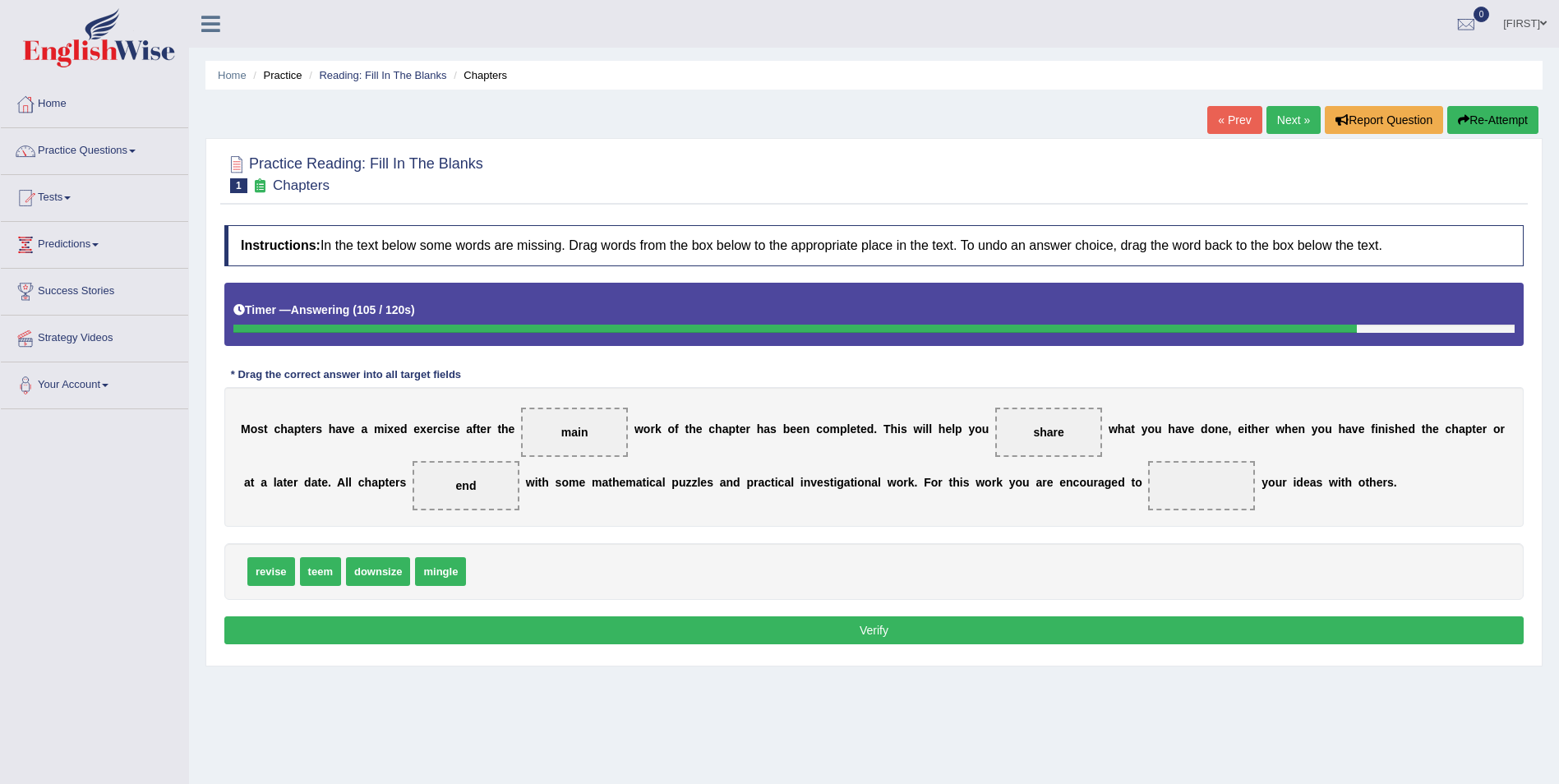 click on "share" at bounding box center (1049, 432) 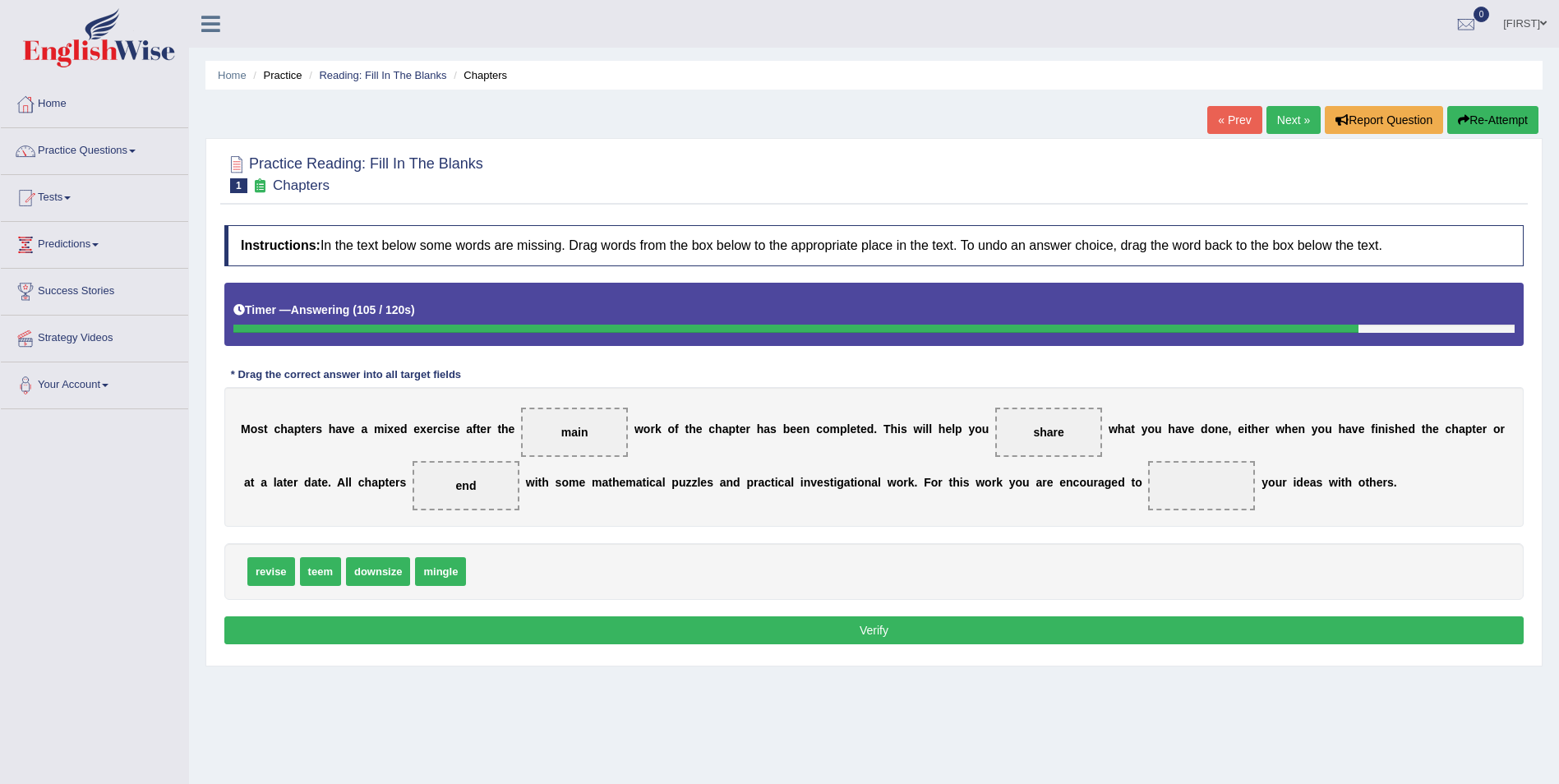 click on "share" at bounding box center (1049, 432) 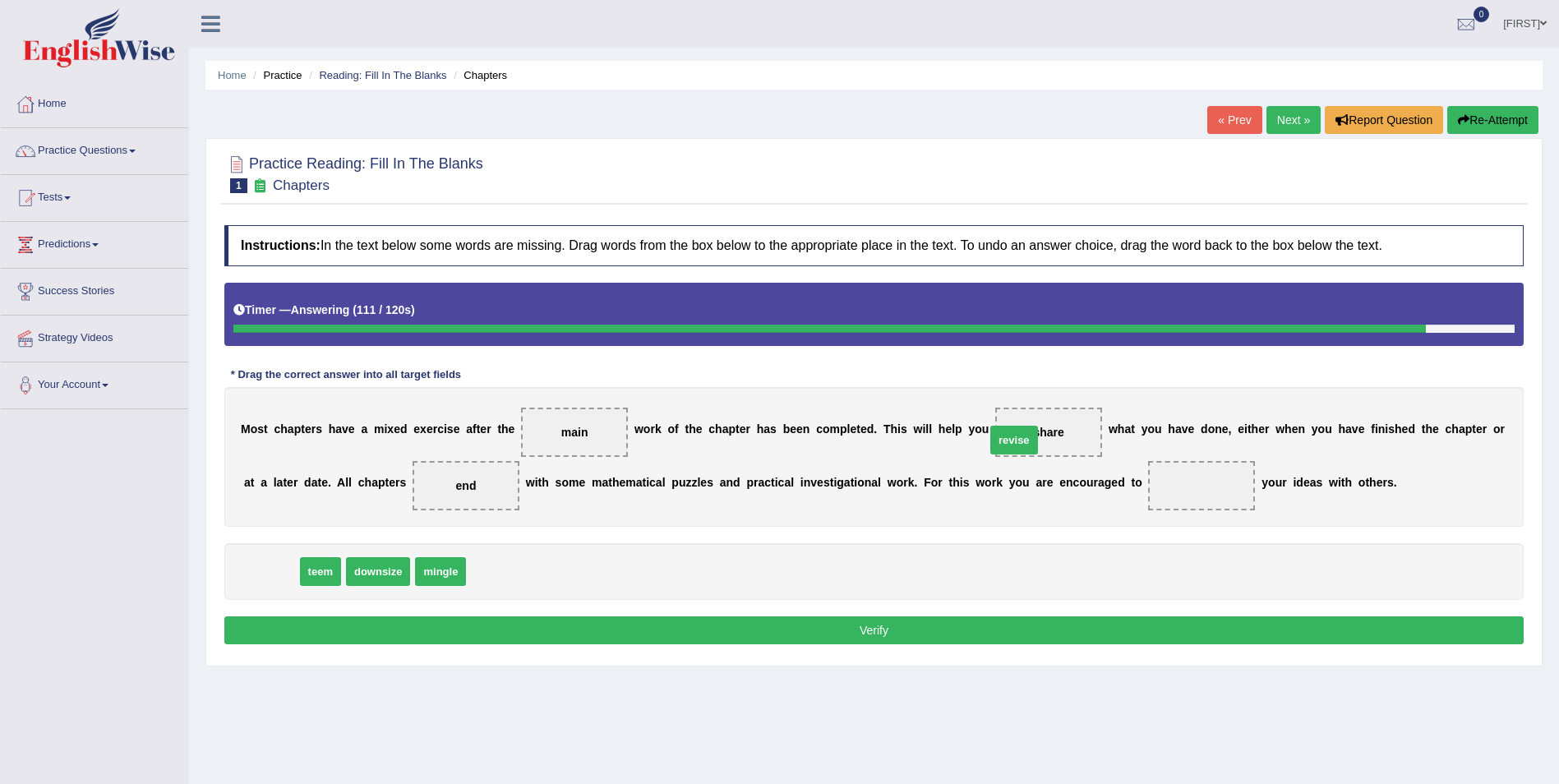 drag, startPoint x: 274, startPoint y: 572, endPoint x: 1017, endPoint y: 440, distance: 754.6343 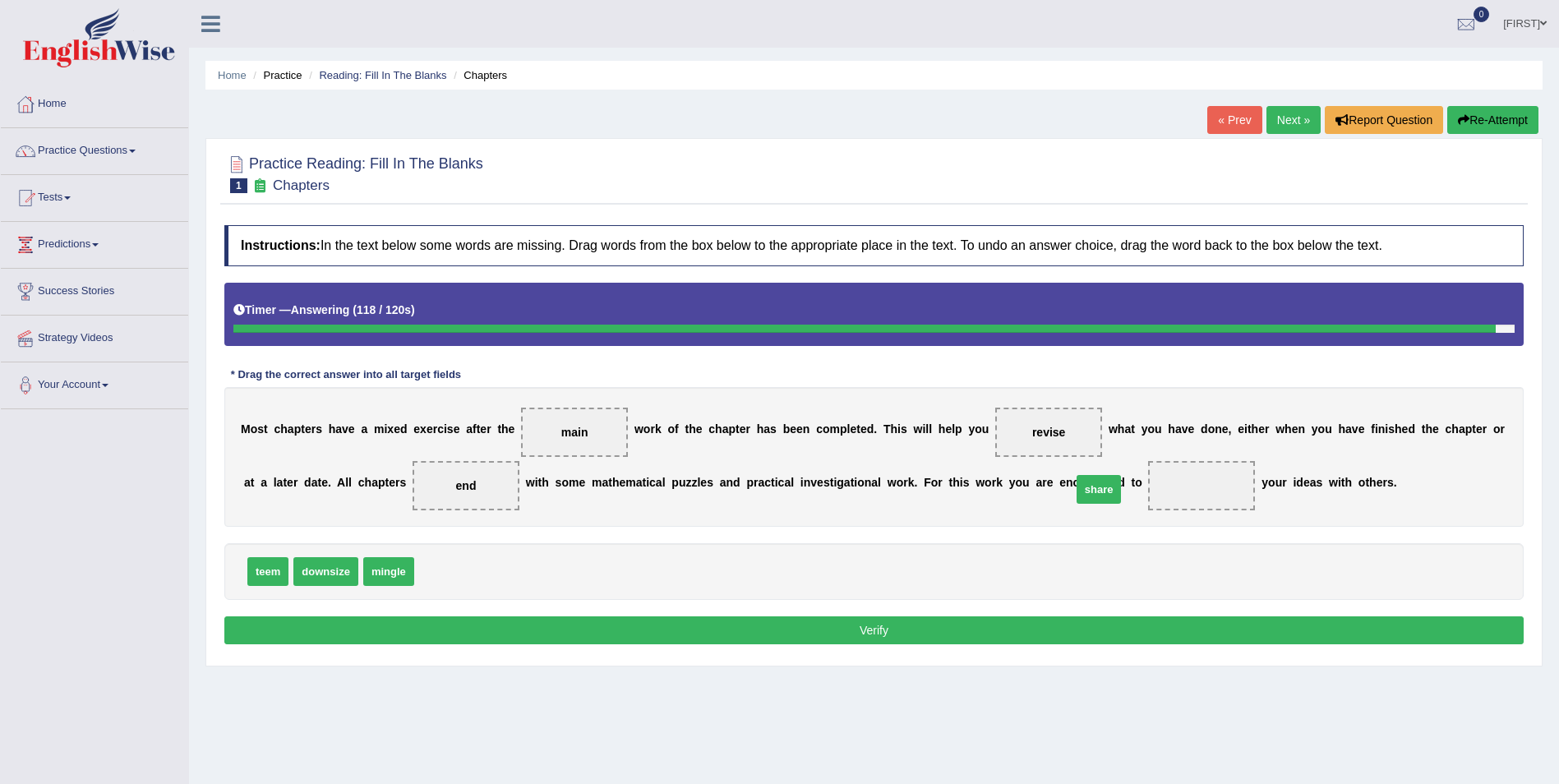 drag, startPoint x: 430, startPoint y: 564, endPoint x: 1087, endPoint y: 482, distance: 662.09742 